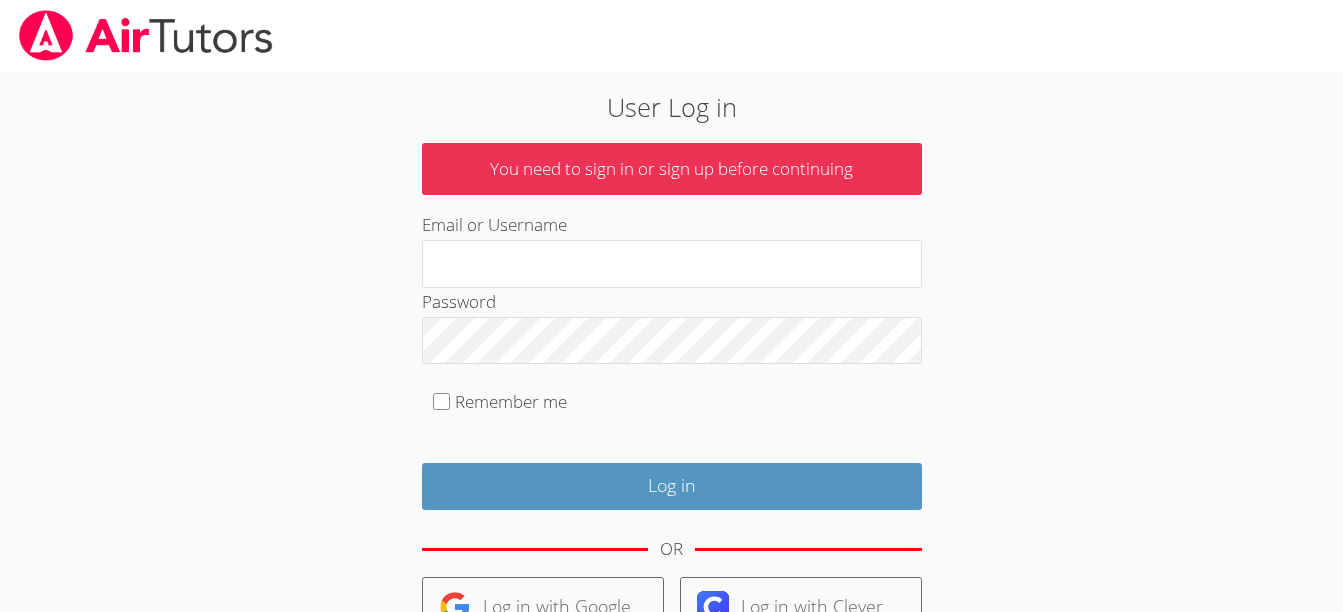 scroll, scrollTop: 0, scrollLeft: 0, axis: both 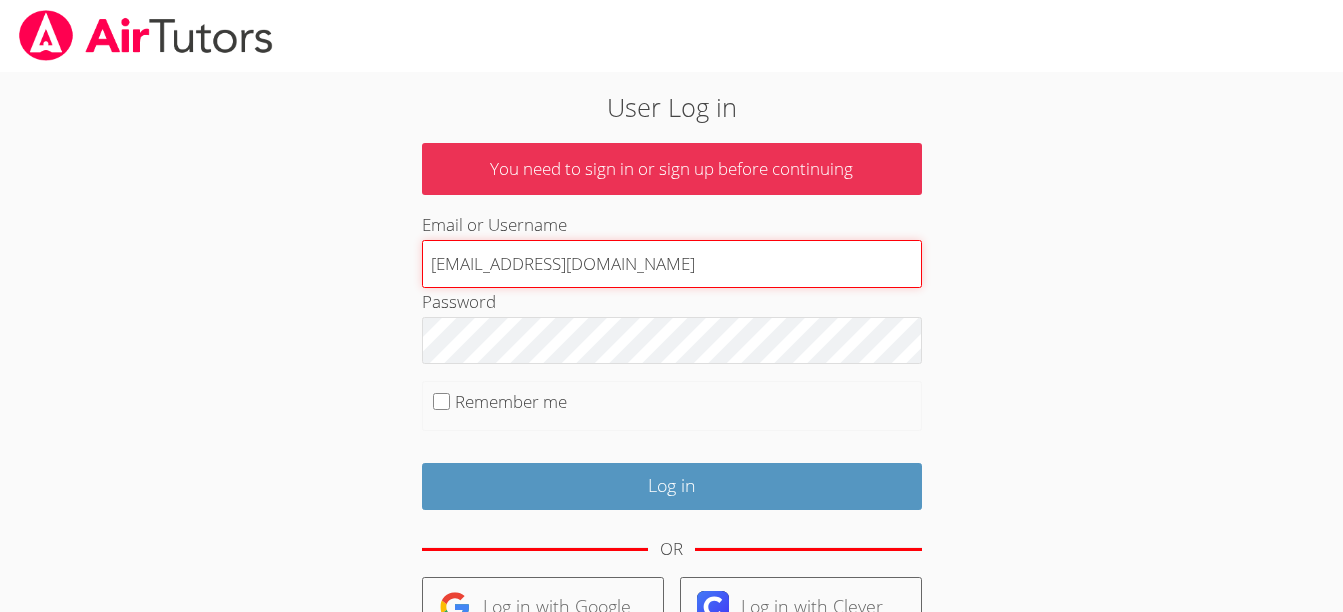 click on "terigennaro@airtutors.org" at bounding box center (672, 264) 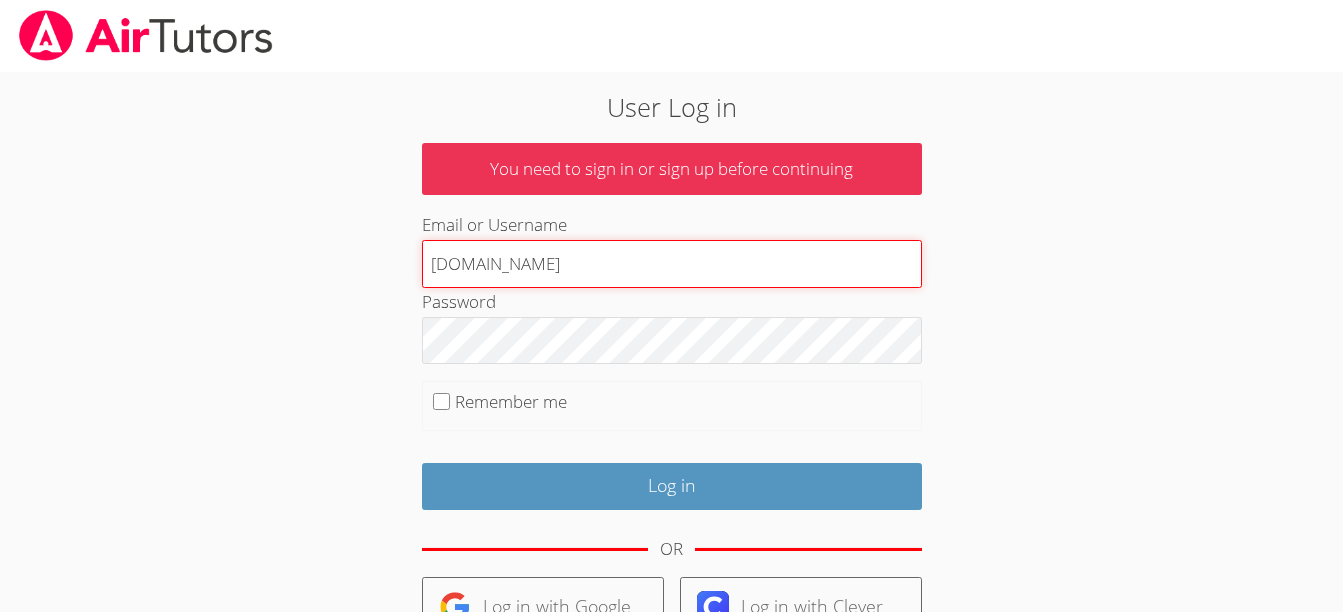 click on "terigennaroairtutors.org" at bounding box center (672, 264) 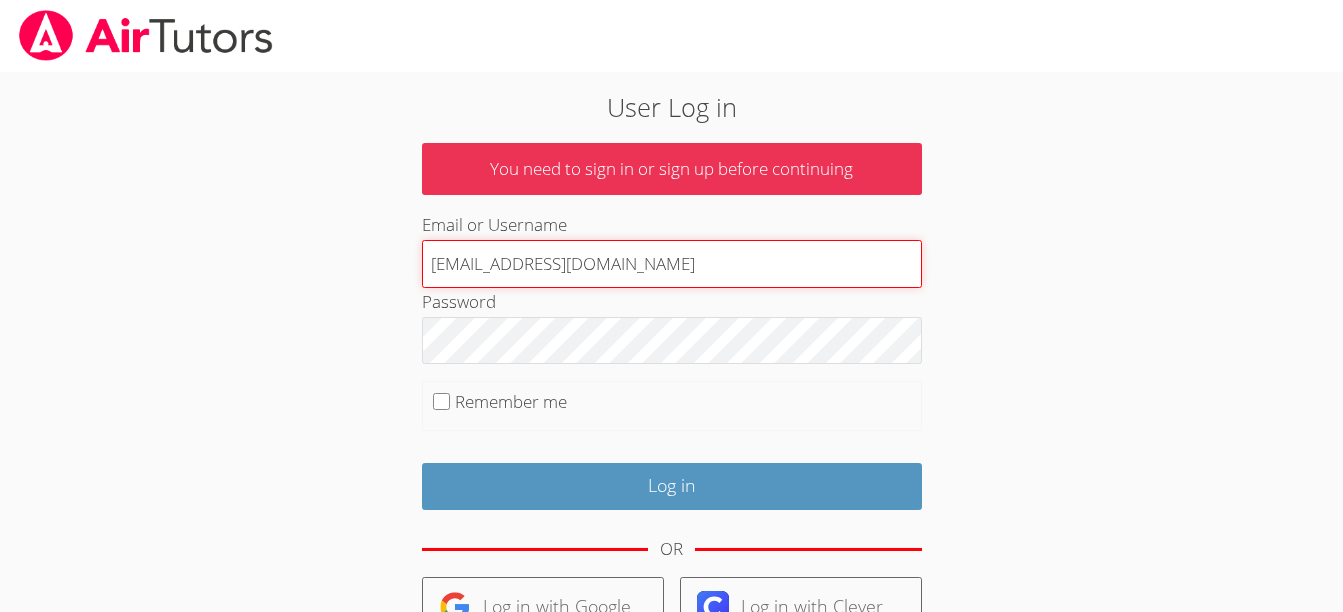 type on "terigennaroairtutor@gmail.com" 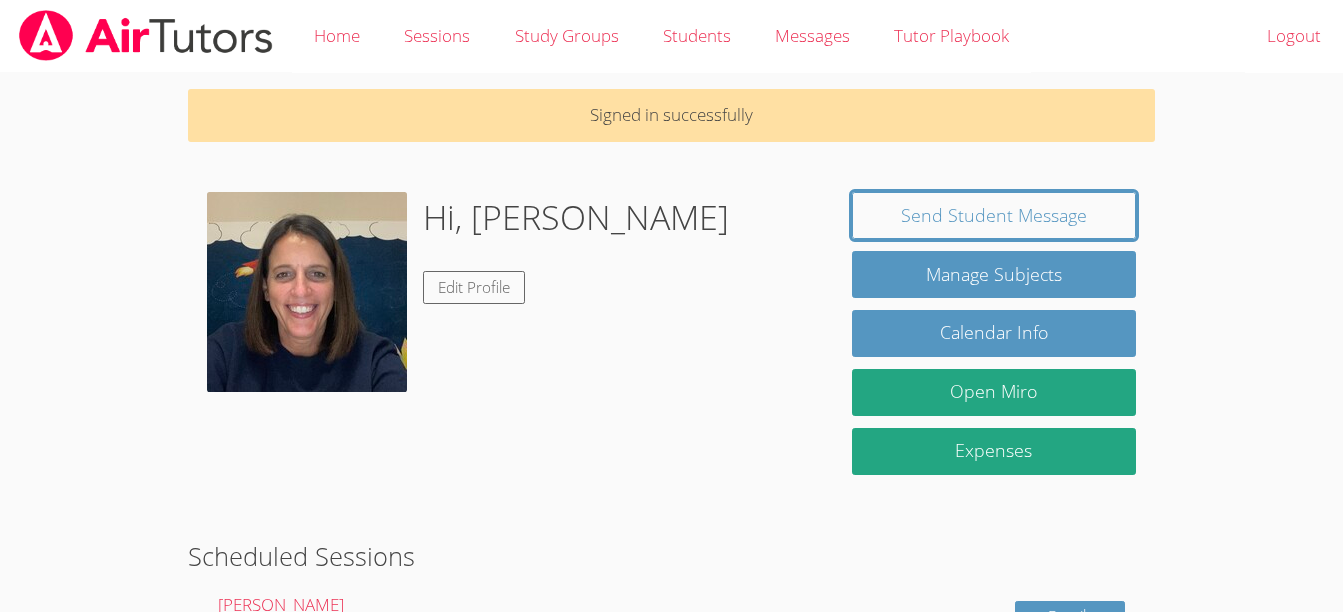 scroll, scrollTop: 0, scrollLeft: 0, axis: both 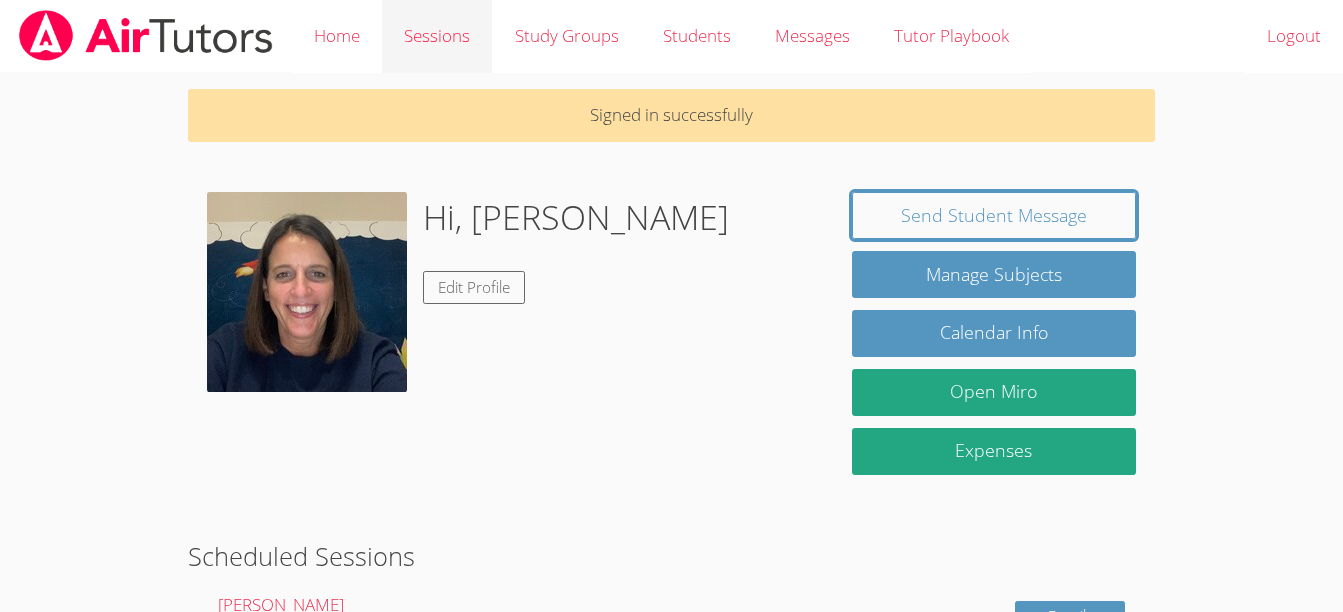 click on "Sessions" at bounding box center (437, 36) 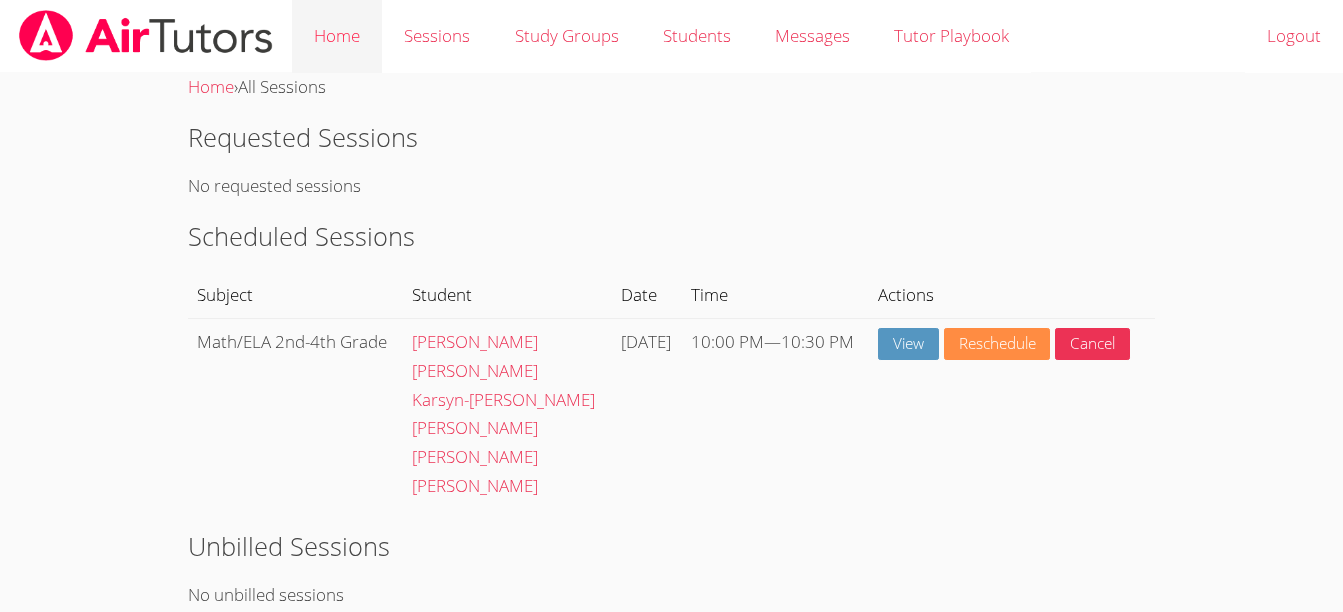 click on "Home" at bounding box center [337, 36] 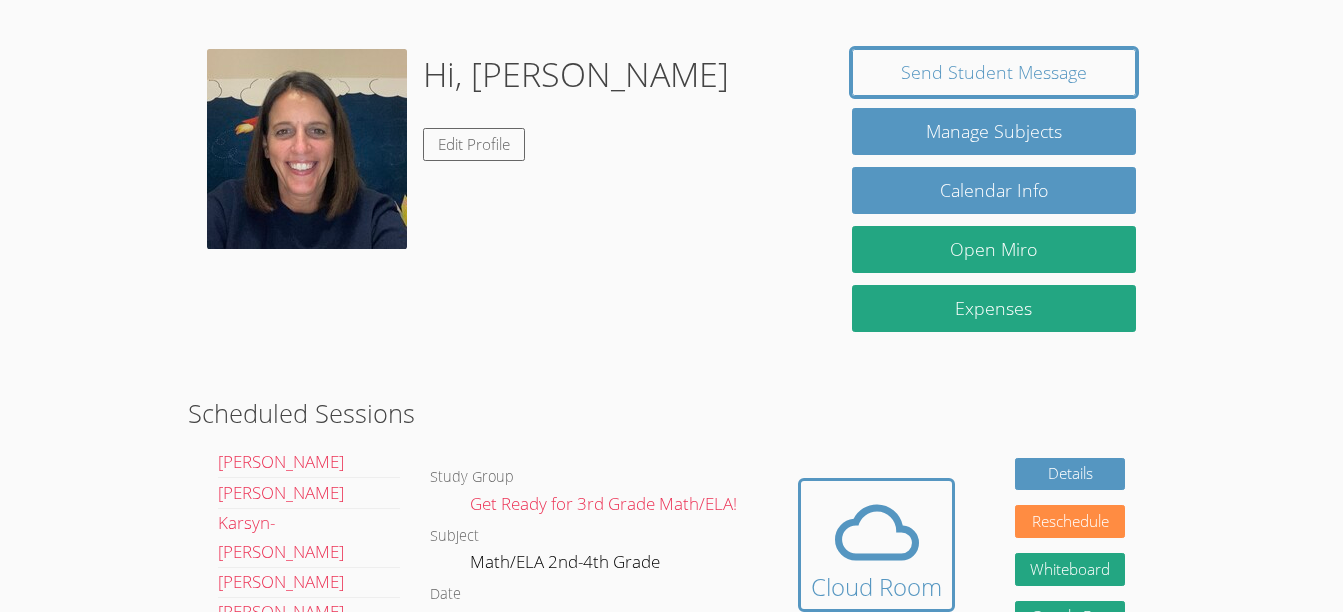 scroll, scrollTop: 196, scrollLeft: 0, axis: vertical 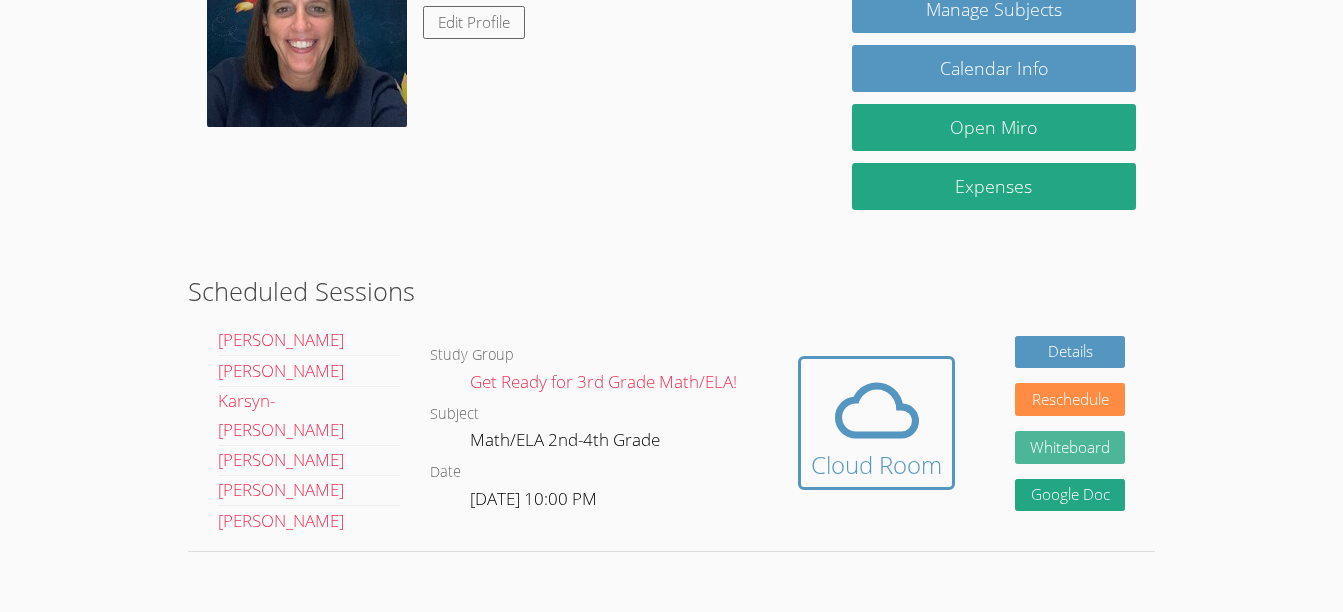 click on "Whiteboard" at bounding box center [1070, 447] 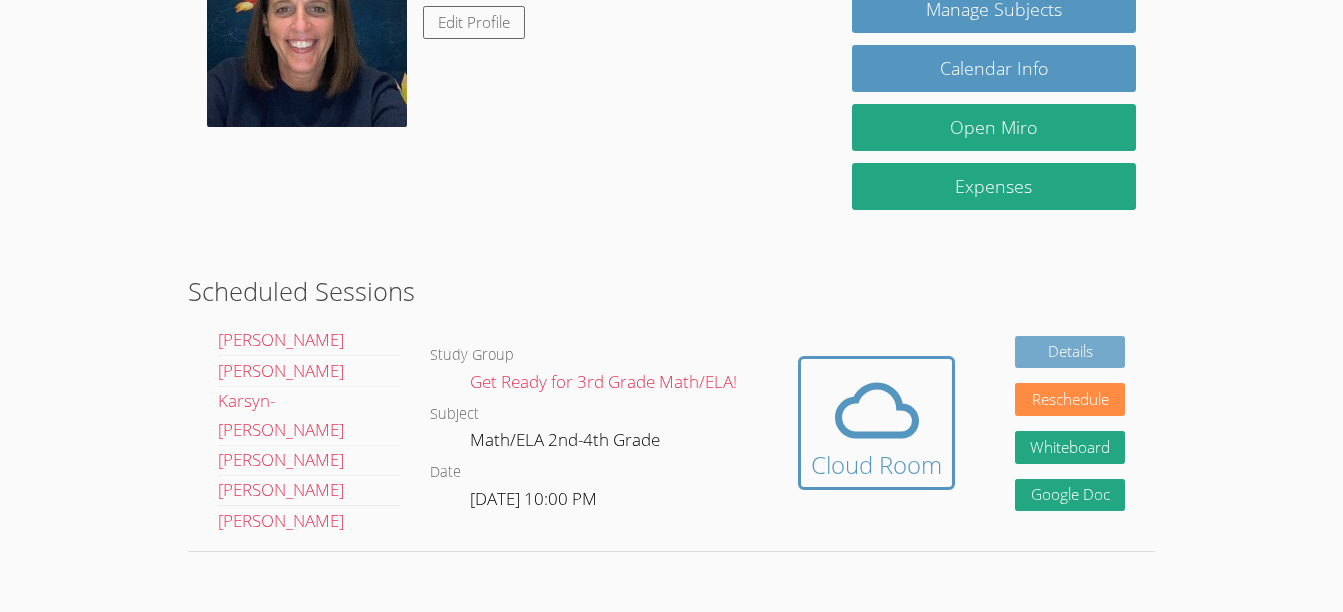 click on "Details" at bounding box center (1070, 352) 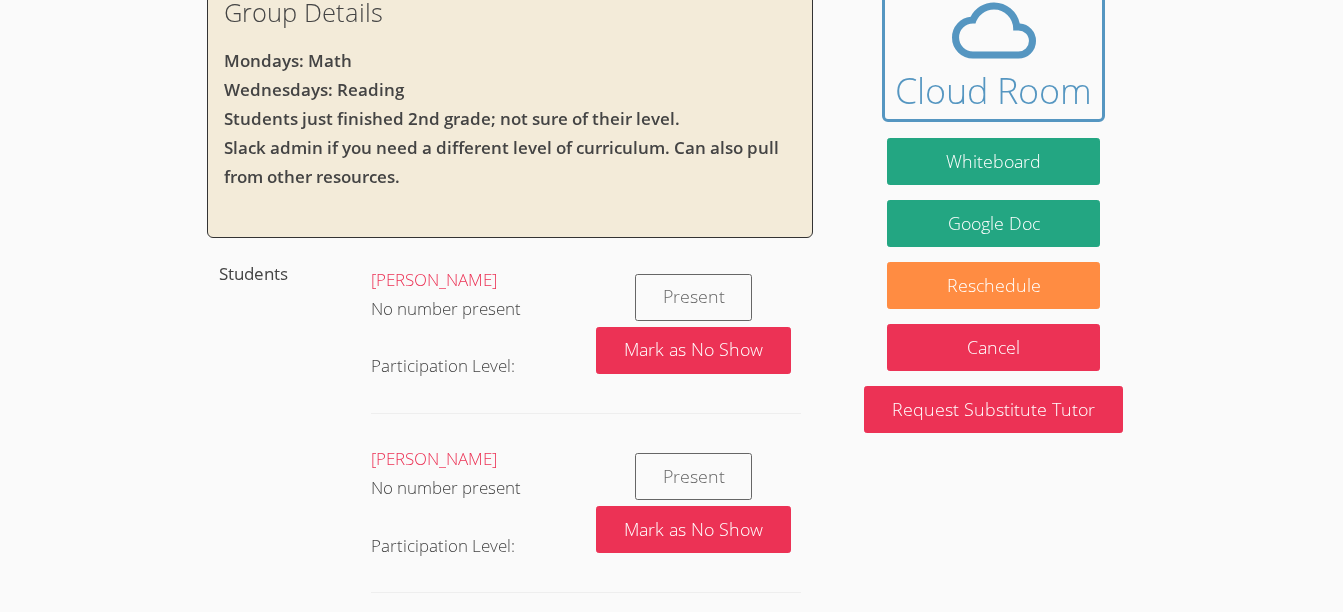 scroll, scrollTop: 0, scrollLeft: 0, axis: both 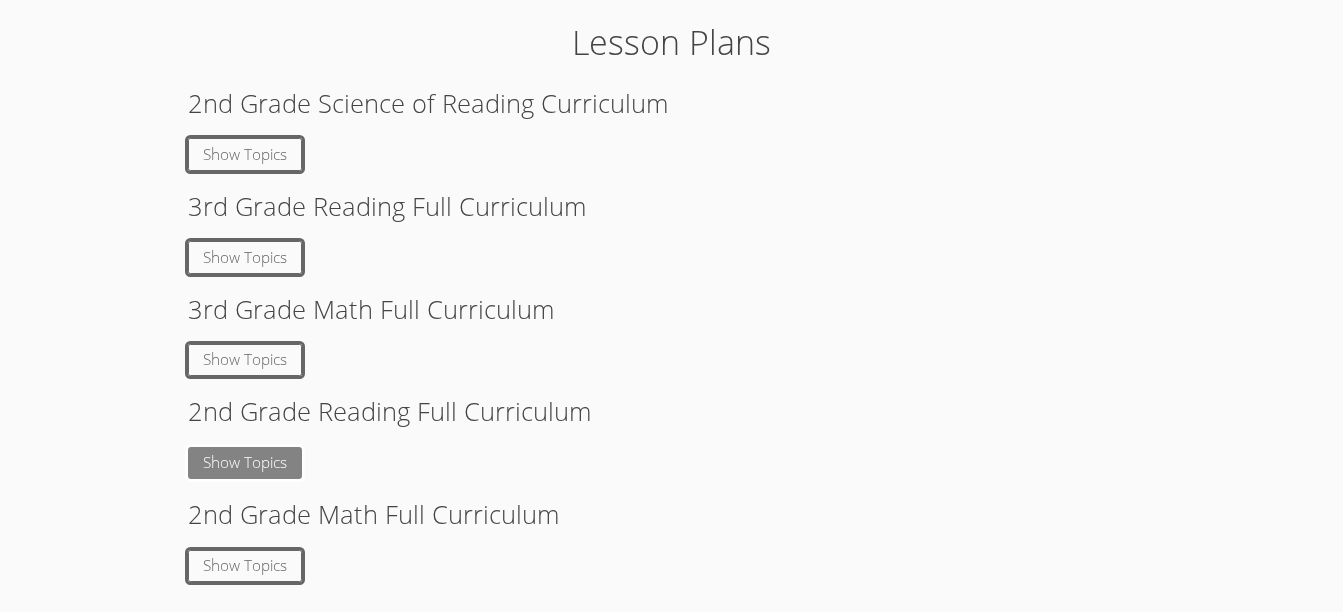 click on "Show Topics" at bounding box center (245, 463) 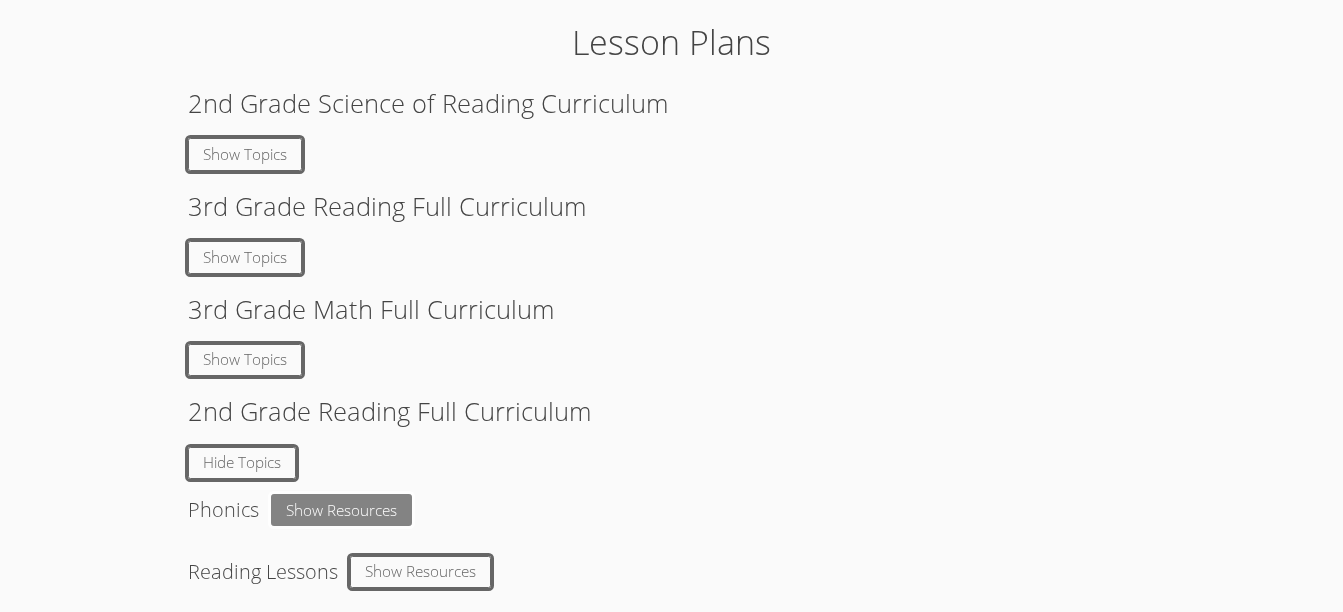 click on "Show Resources" at bounding box center (341, 510) 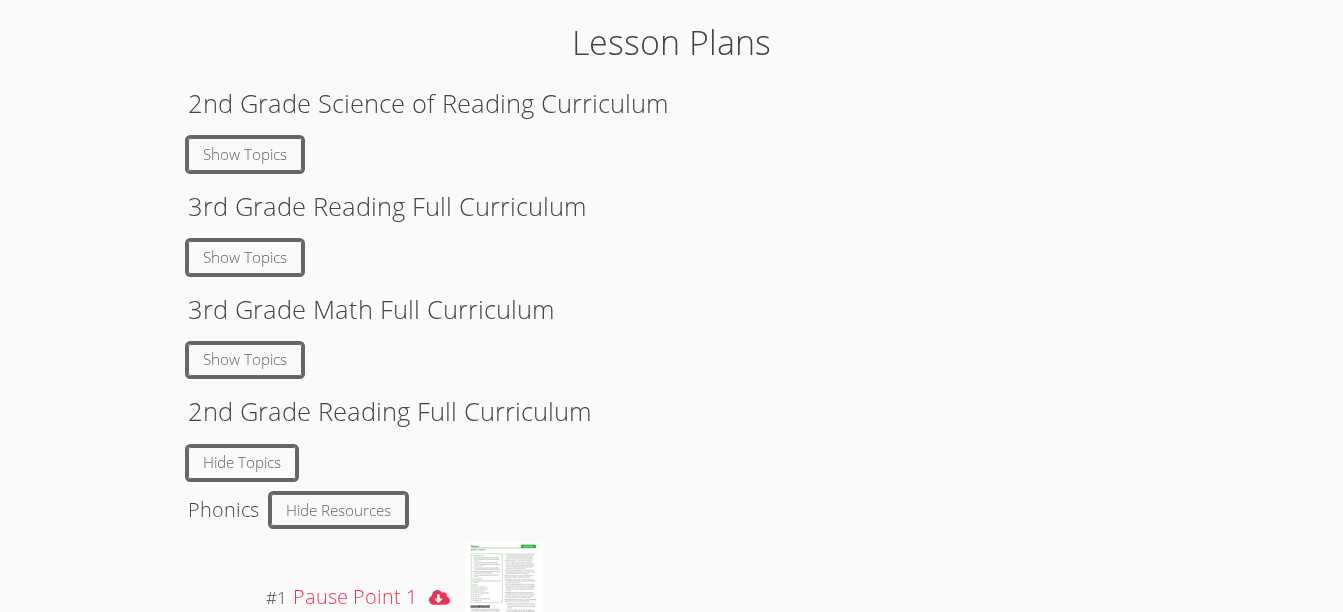 scroll, scrollTop: 4048, scrollLeft: 0, axis: vertical 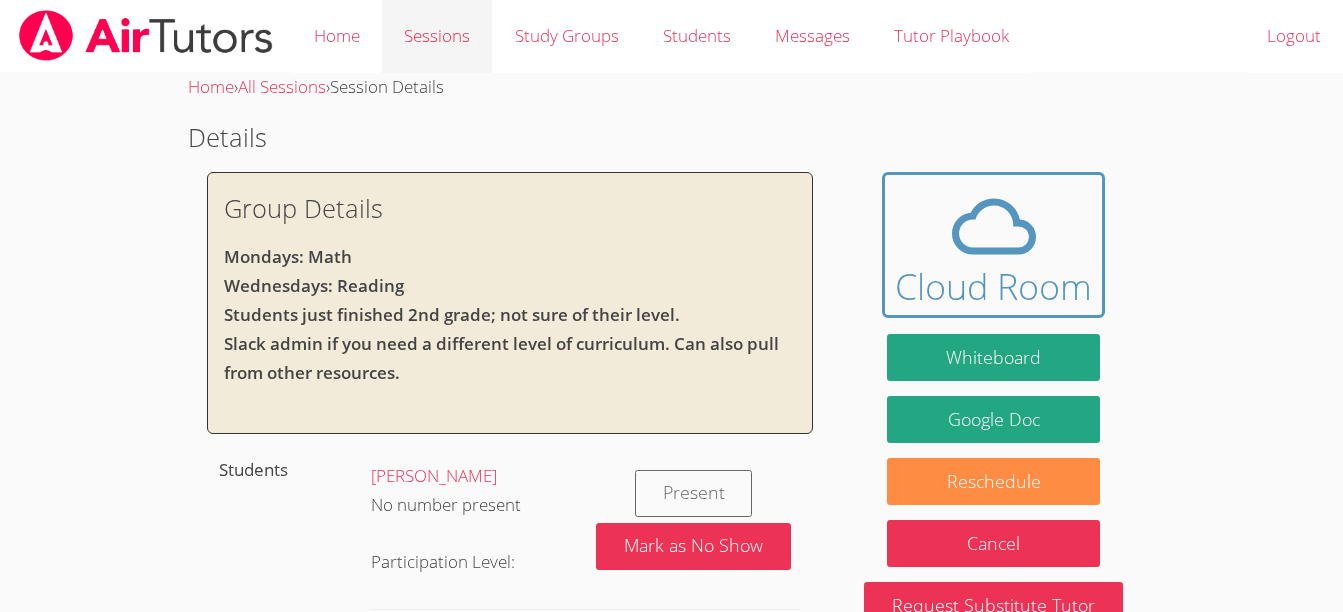 click on "Sessions" at bounding box center [437, 36] 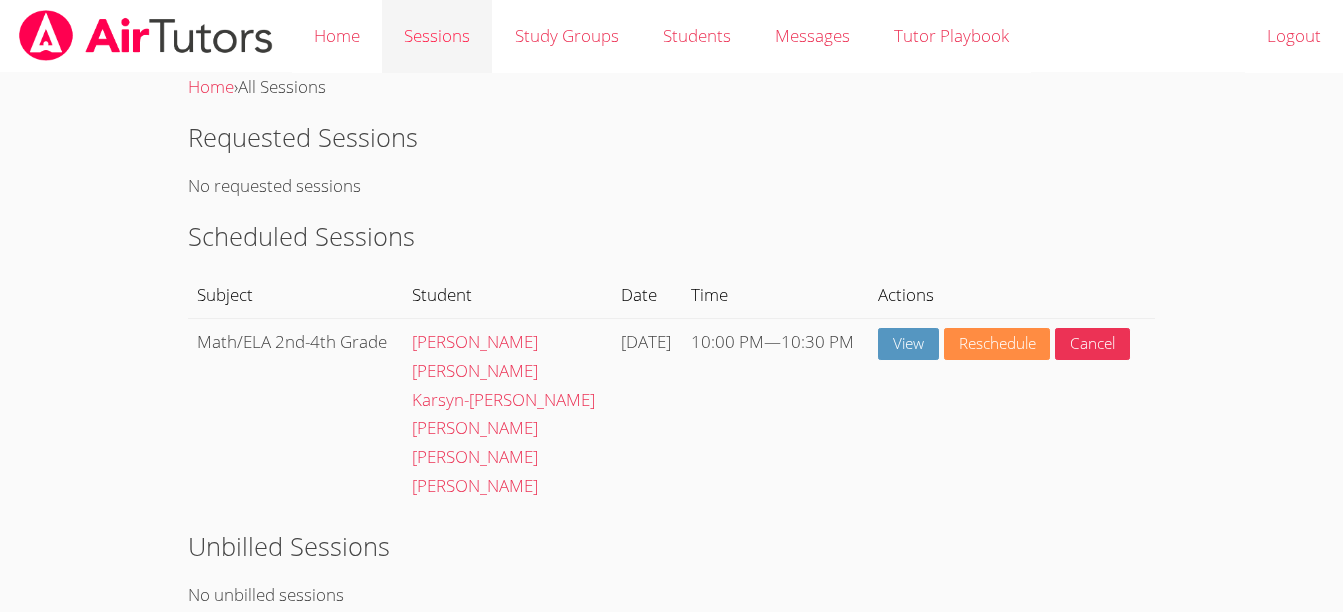 click on "Sessions" at bounding box center (437, 36) 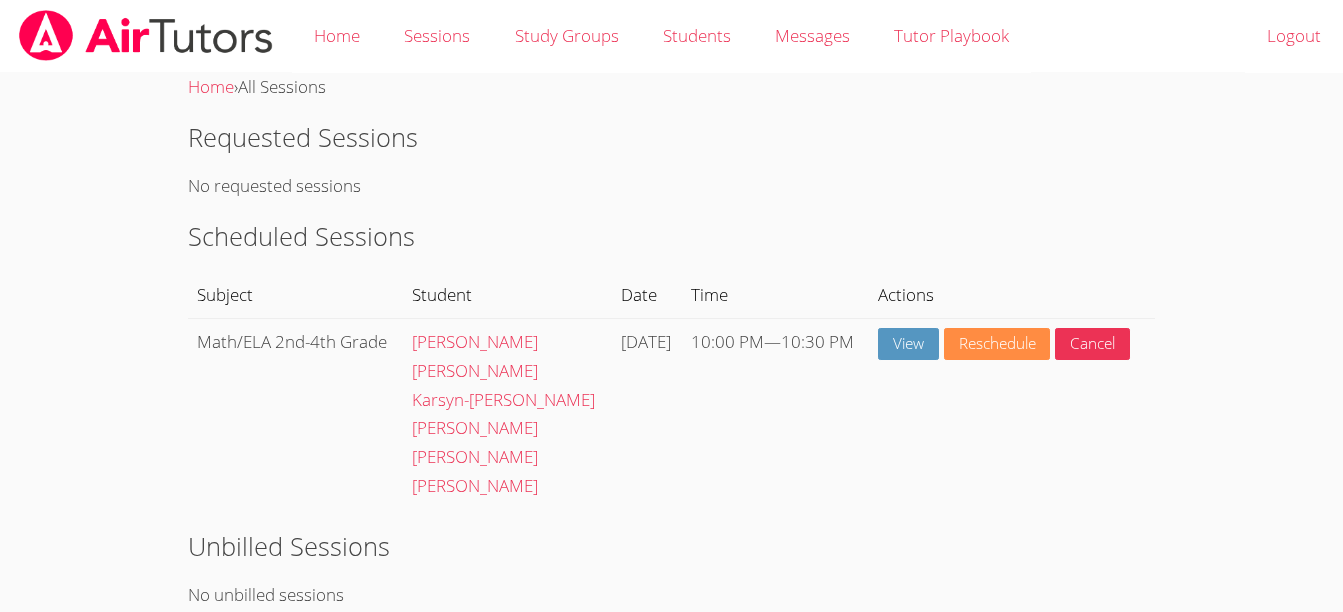 click on "Sessions" at bounding box center [437, 36] 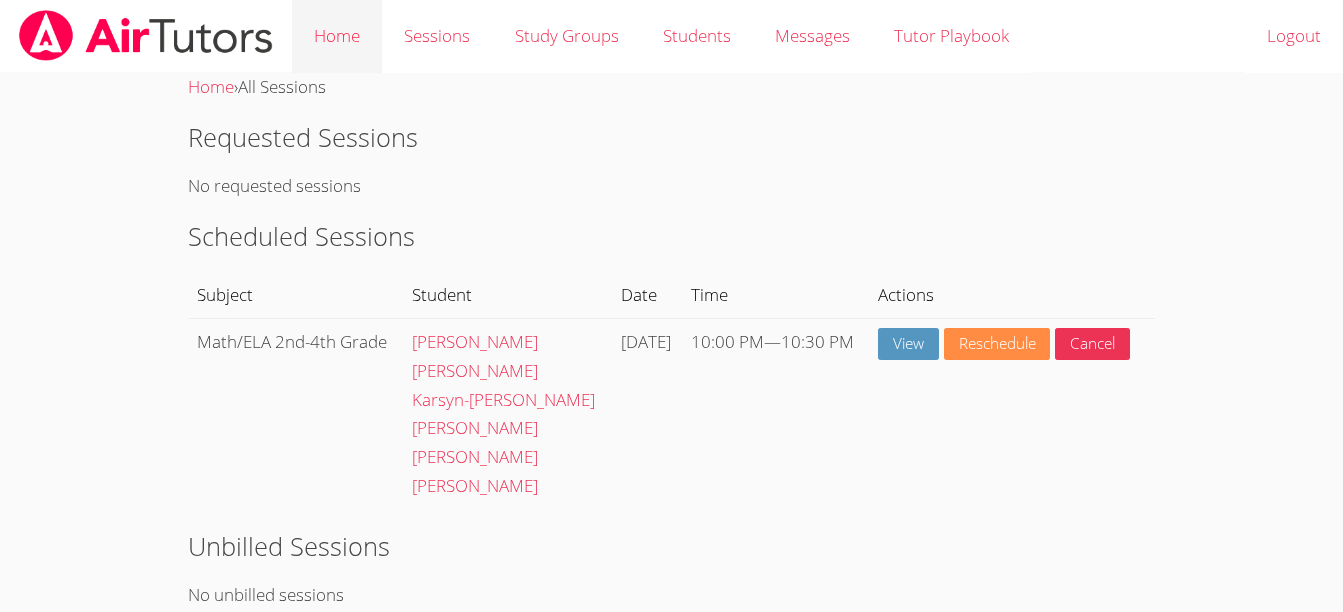 click on "Home" at bounding box center [337, 36] 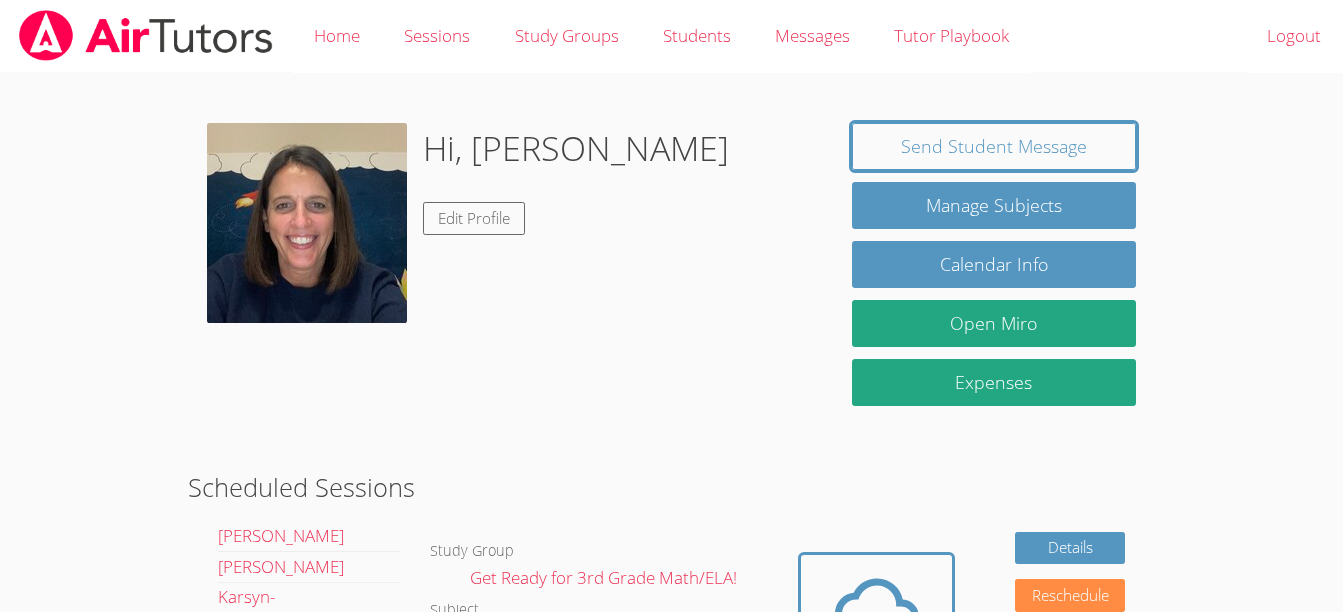 click on "Home" at bounding box center (337, 36) 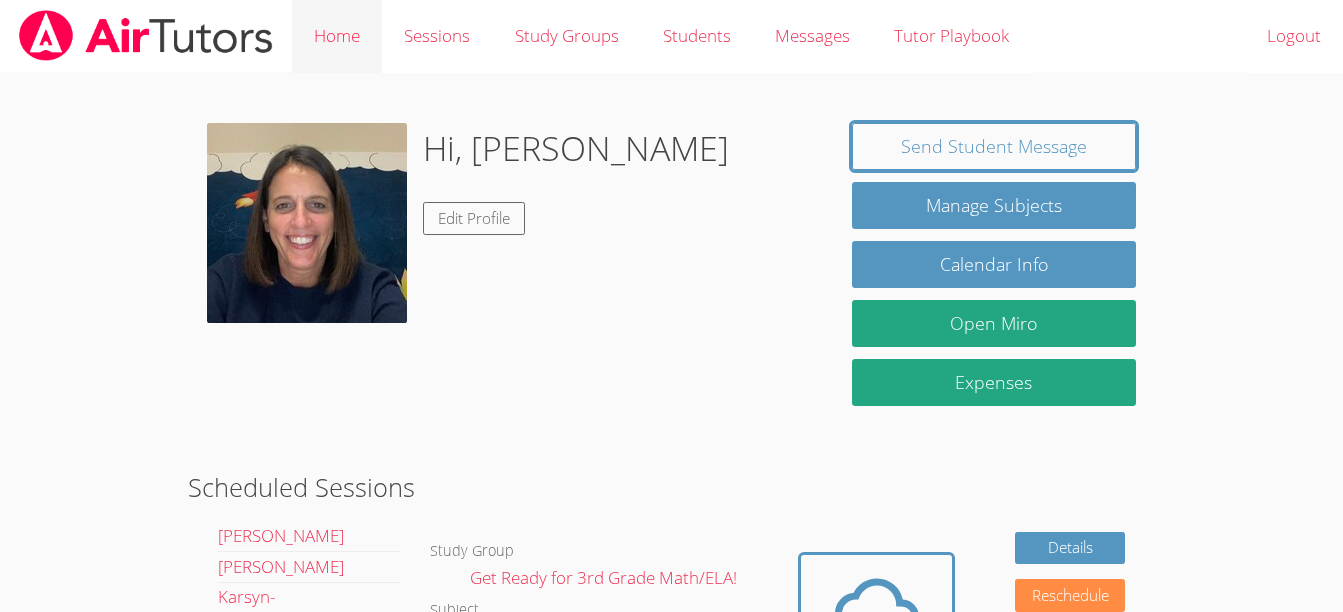 click on "Home" at bounding box center (337, 36) 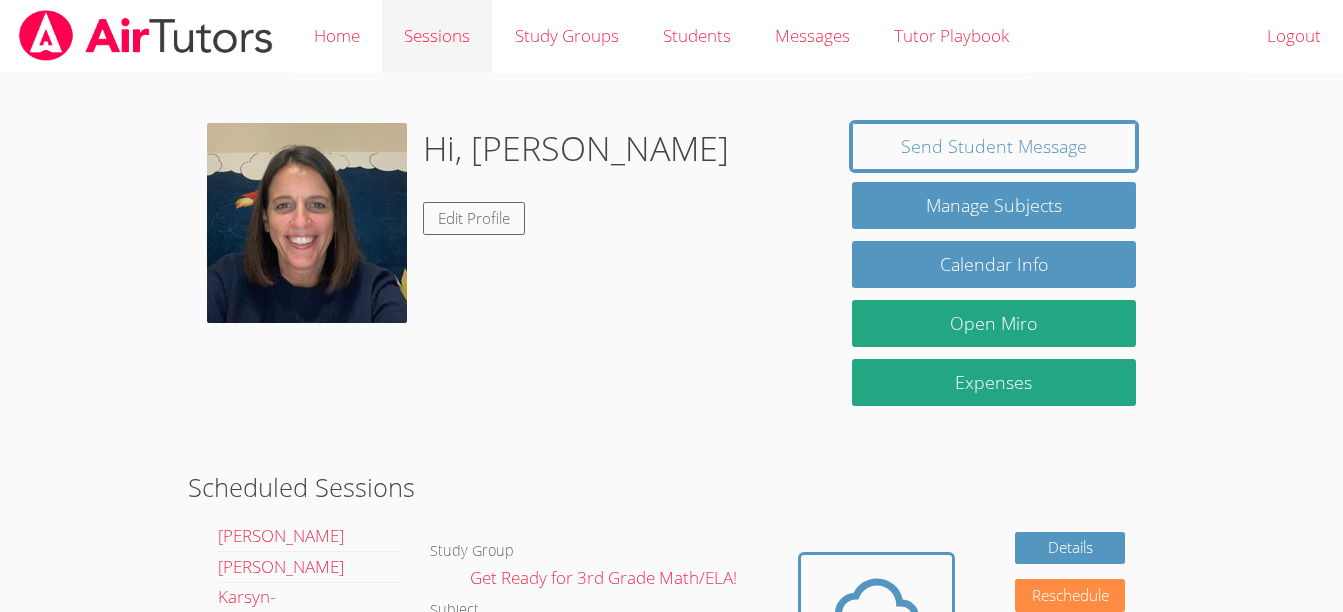 click on "Sessions" at bounding box center [437, 36] 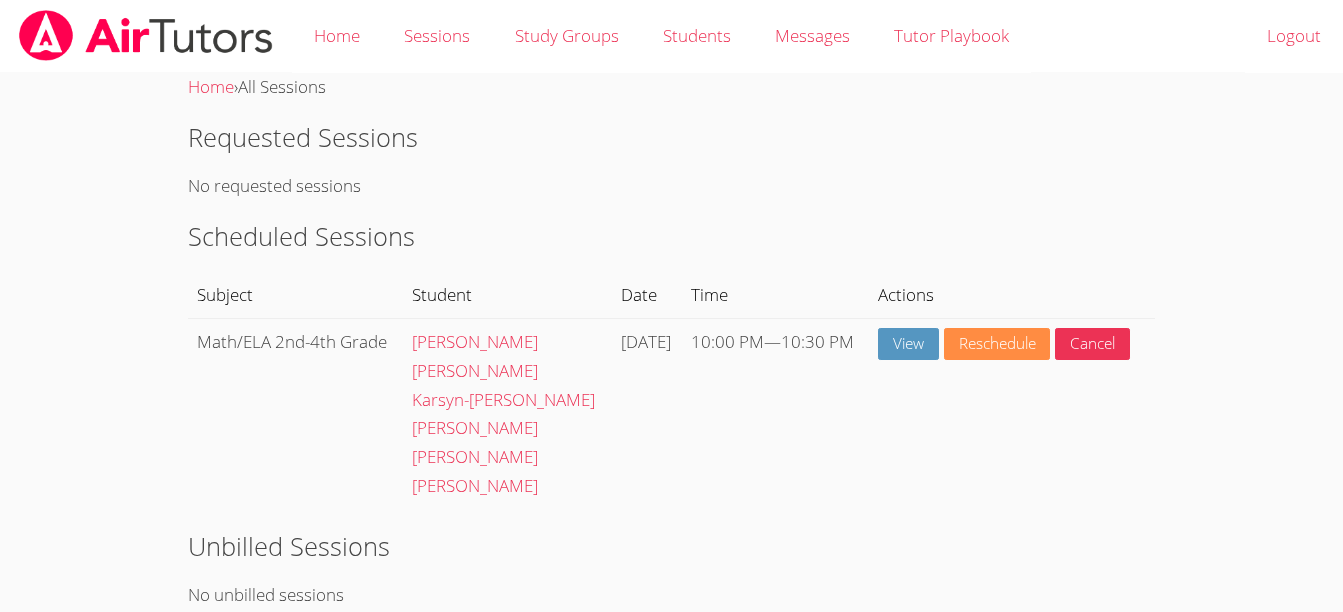 click on "Sessions" at bounding box center [437, 36] 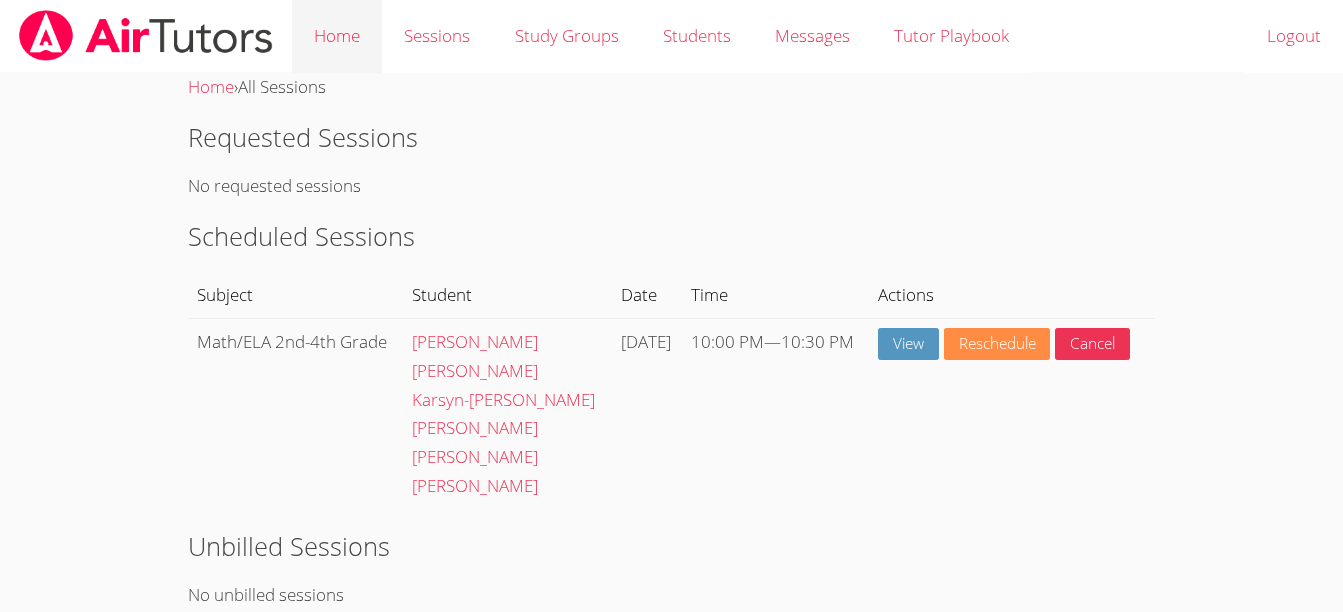 click on "Home" at bounding box center (337, 36) 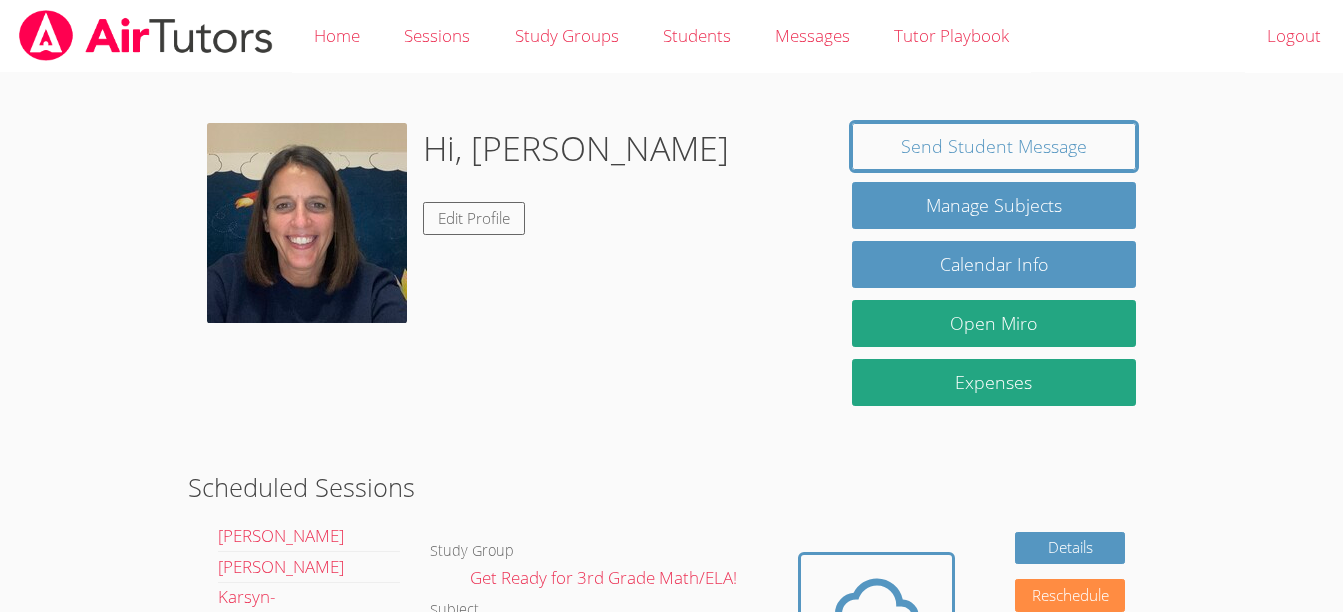 click on "Home" at bounding box center [337, 36] 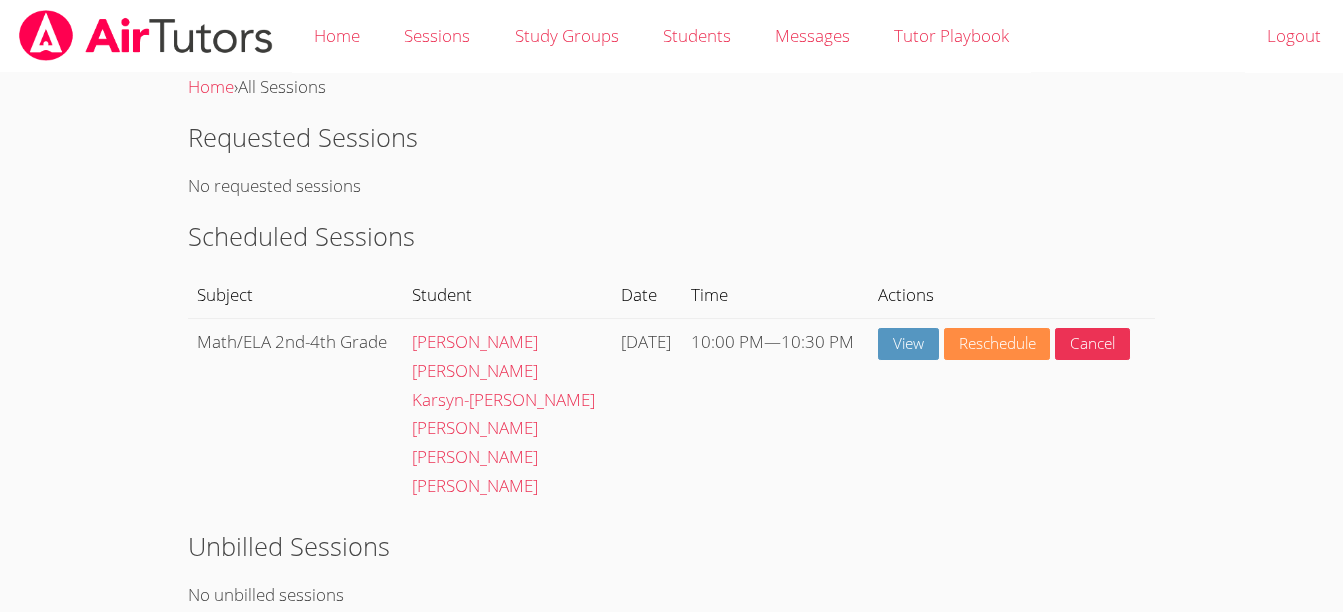 click on "Sessions" at bounding box center [437, 36] 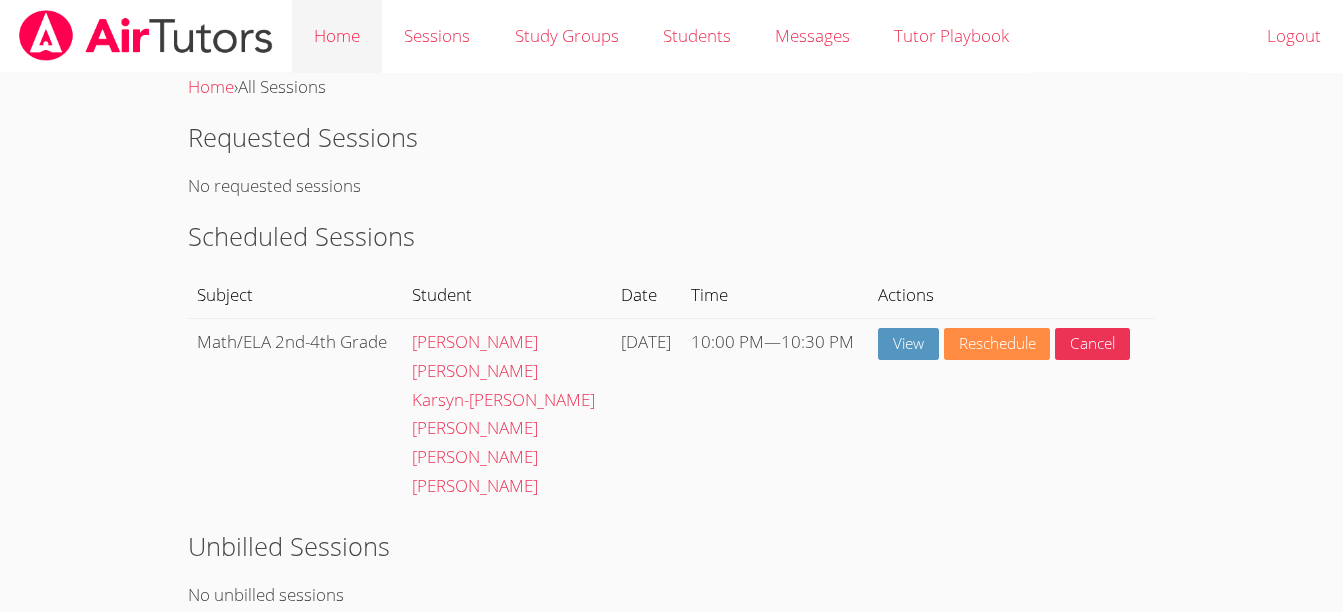 click on "Home" at bounding box center (337, 36) 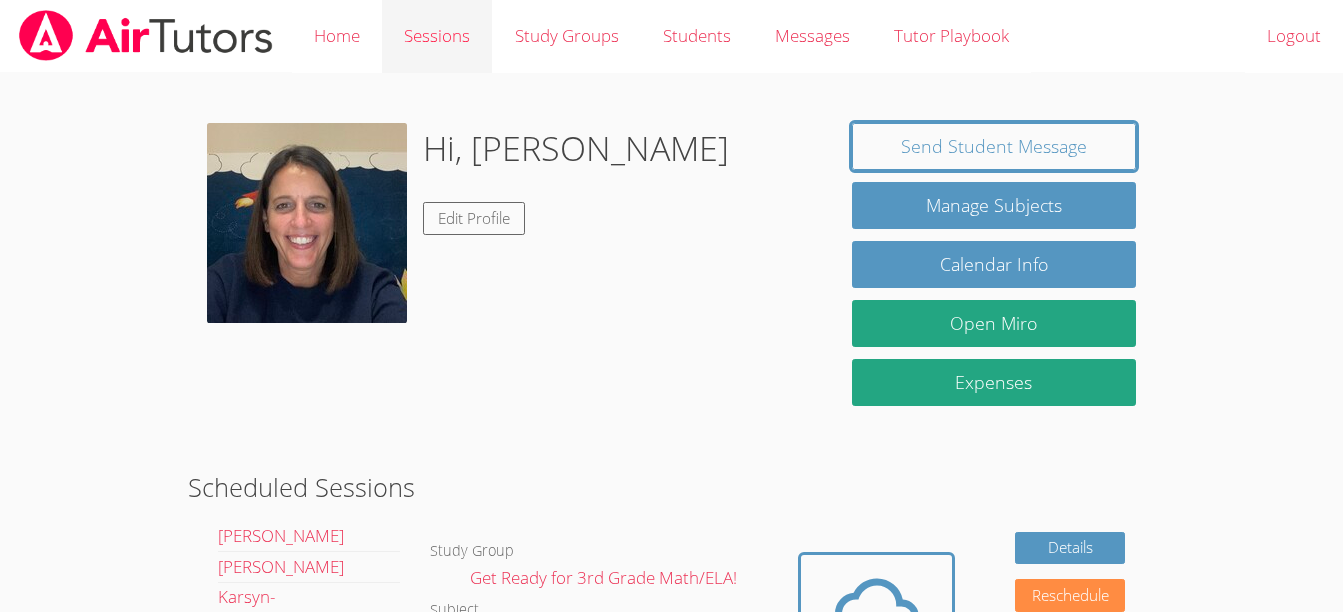 click on "Sessions" at bounding box center [437, 36] 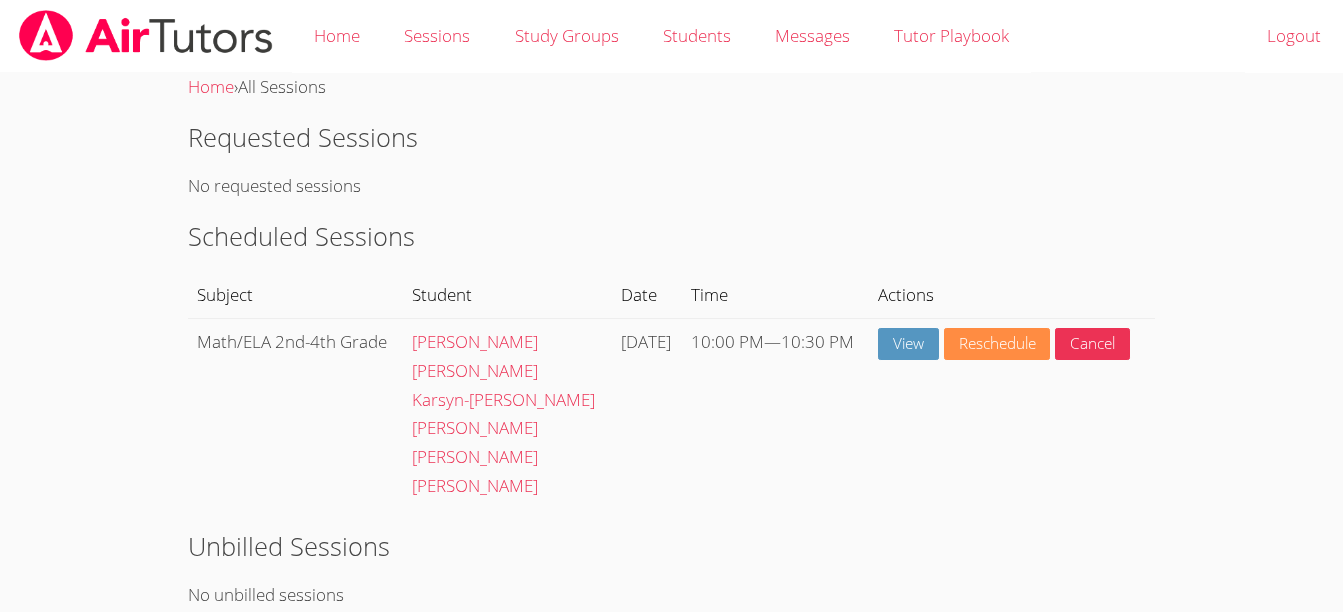 click on "Sessions" at bounding box center [437, 36] 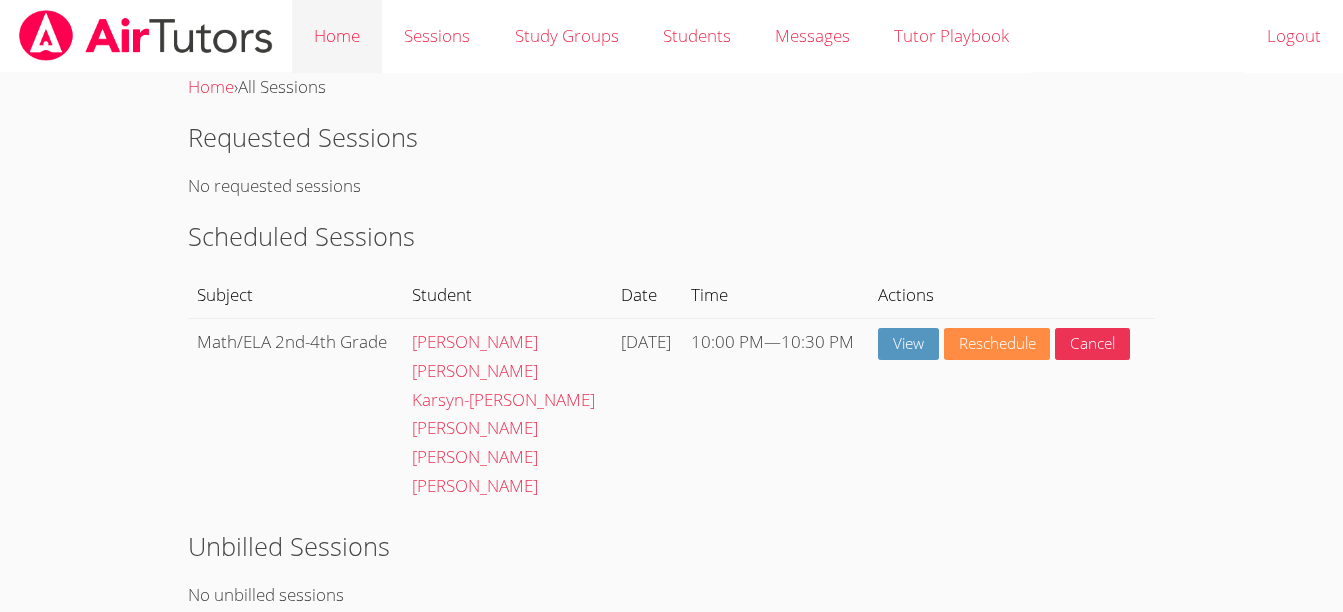 click on "Home" at bounding box center [337, 36] 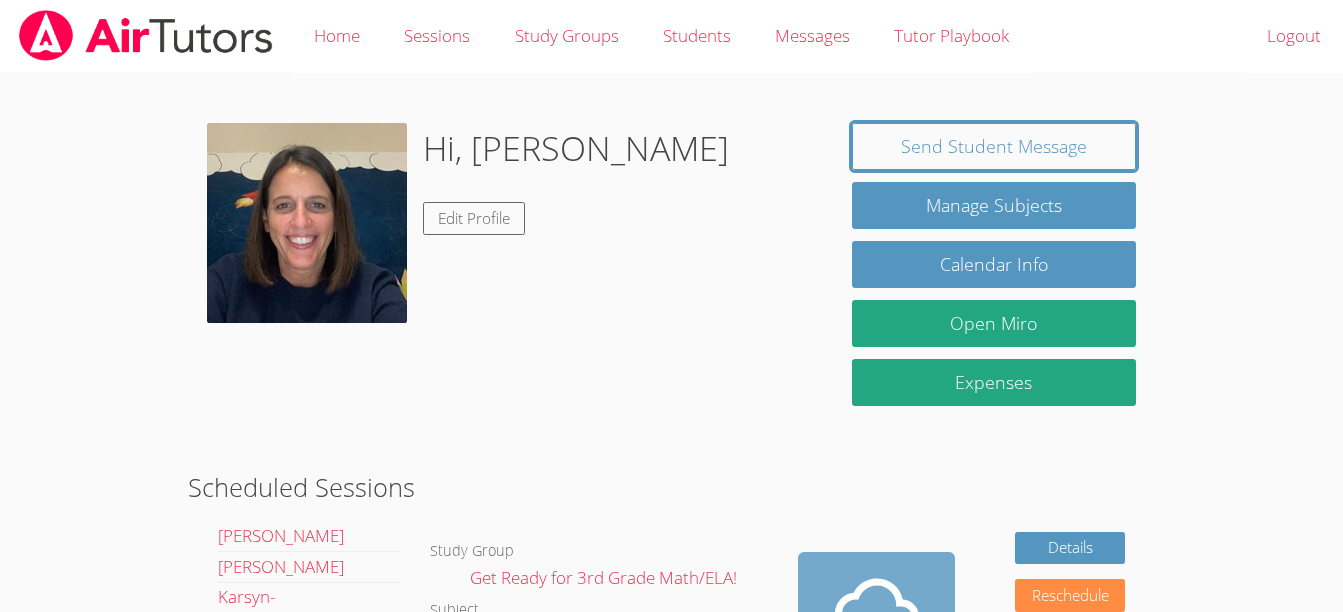 click at bounding box center (876, 607) 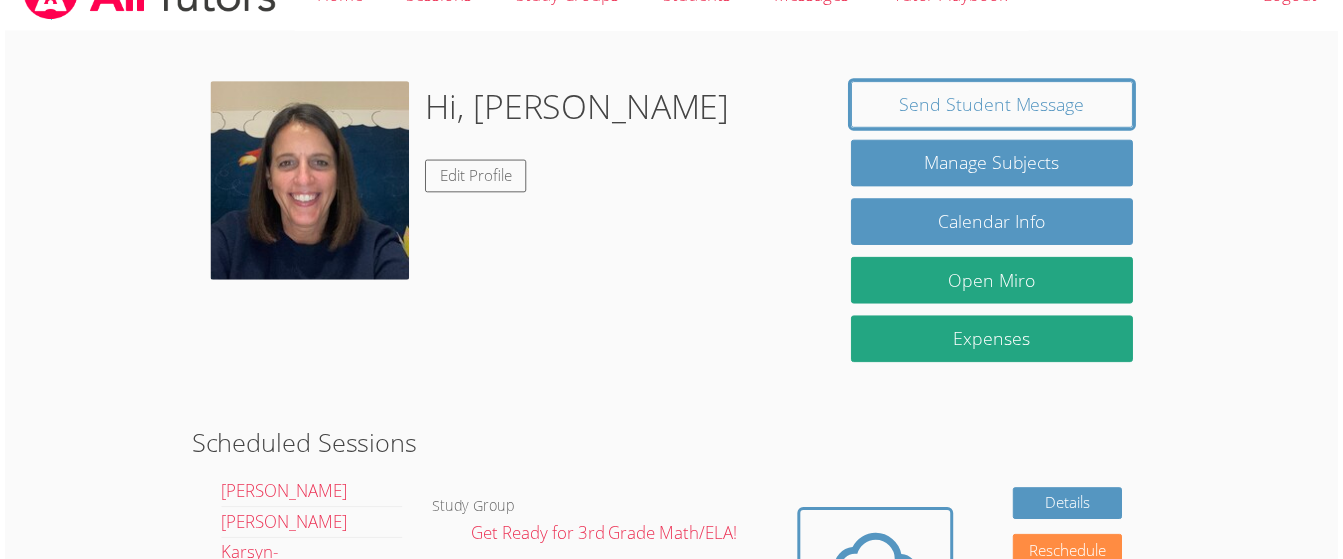 scroll, scrollTop: 0, scrollLeft: 0, axis: both 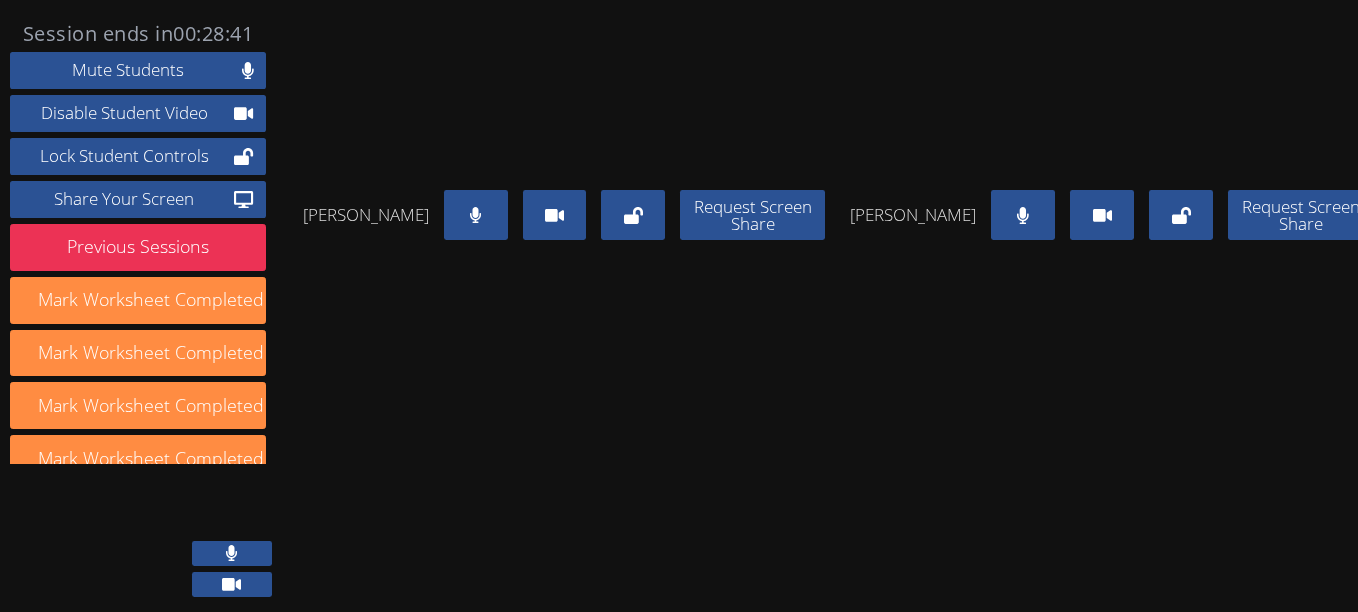 click on "[PERSON_NAME] Request Screen Share [PERSON_NAME] Request Screen Share" at bounding box center (838, 316) 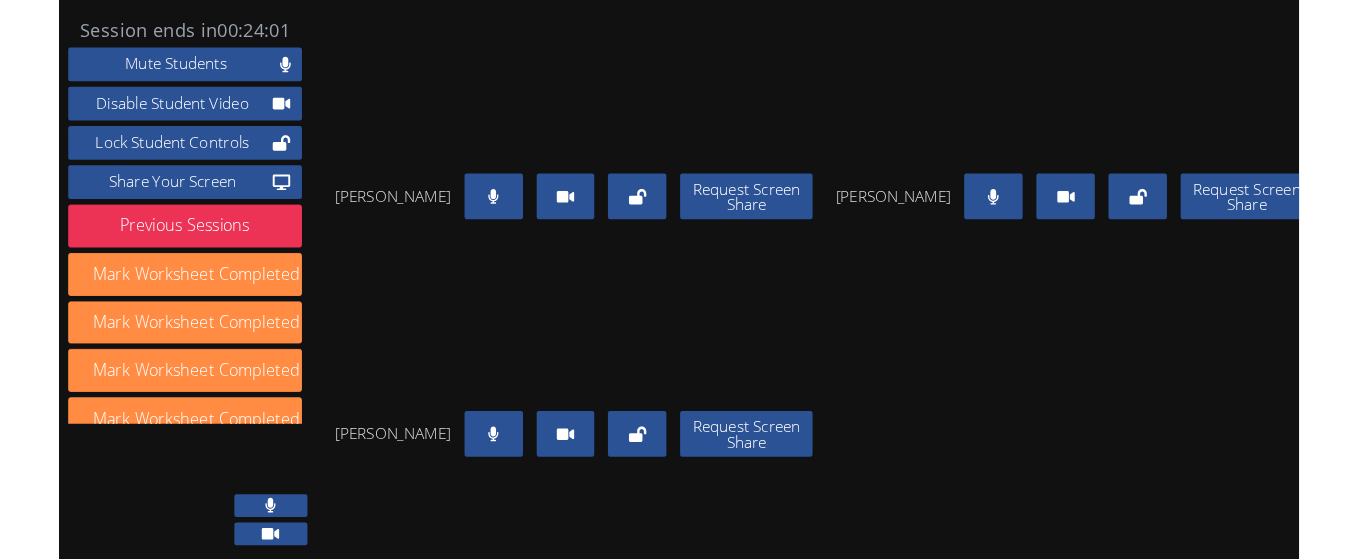 scroll, scrollTop: 0, scrollLeft: 0, axis: both 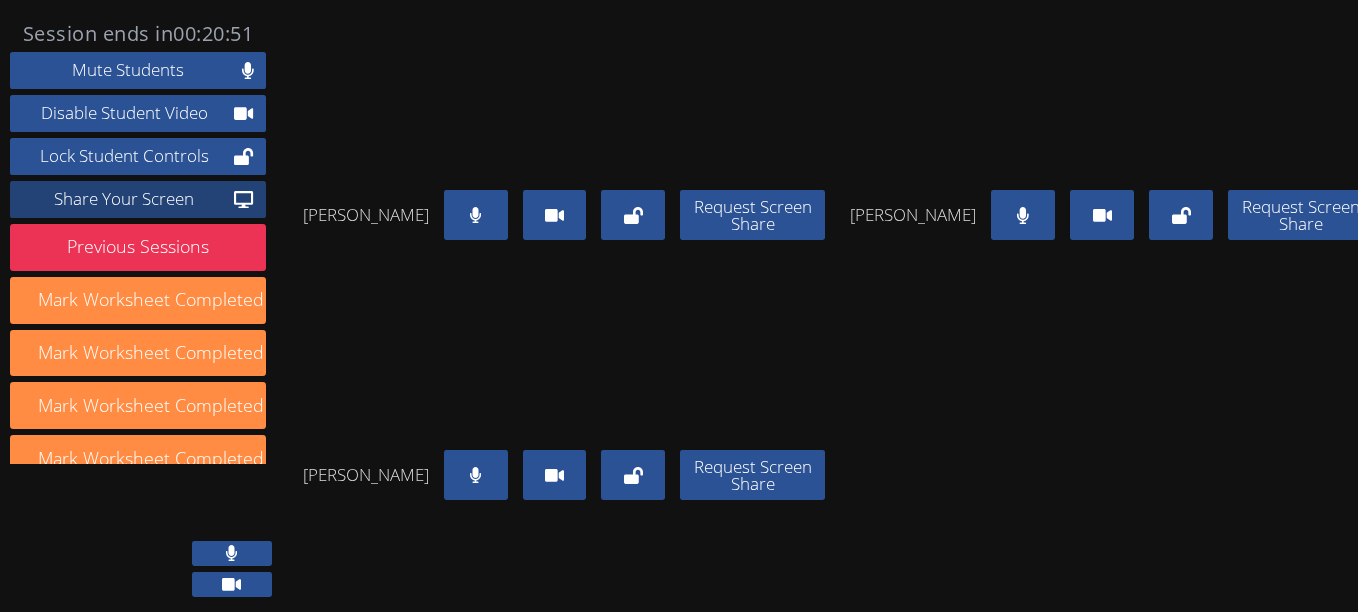 click on "Share Your Screen" at bounding box center (124, 199) 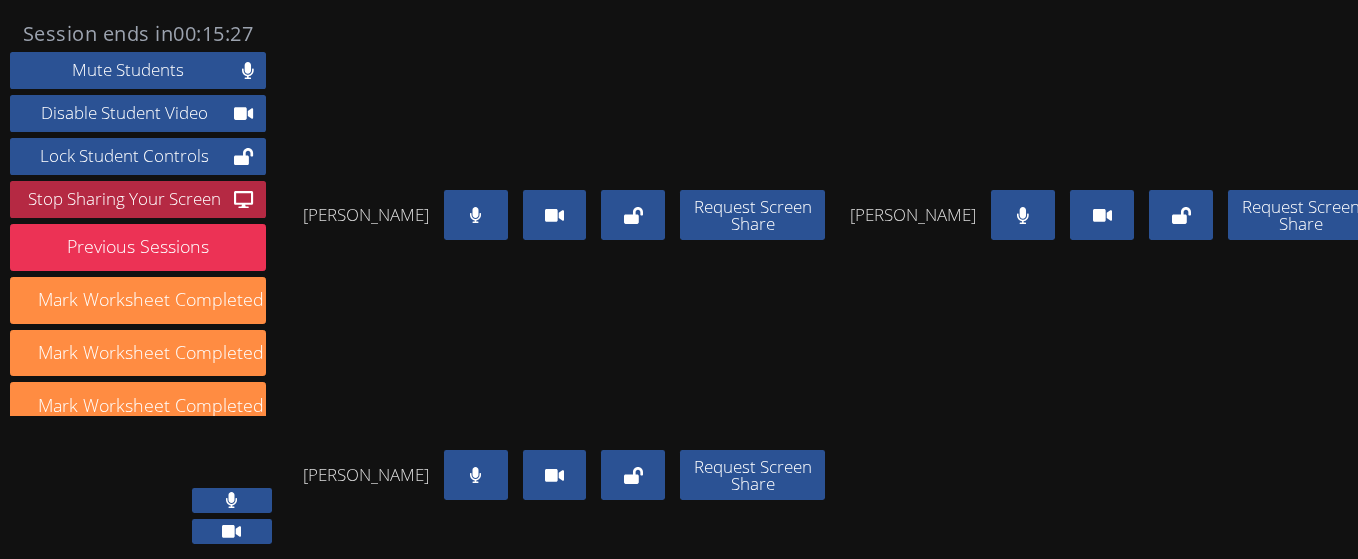 click 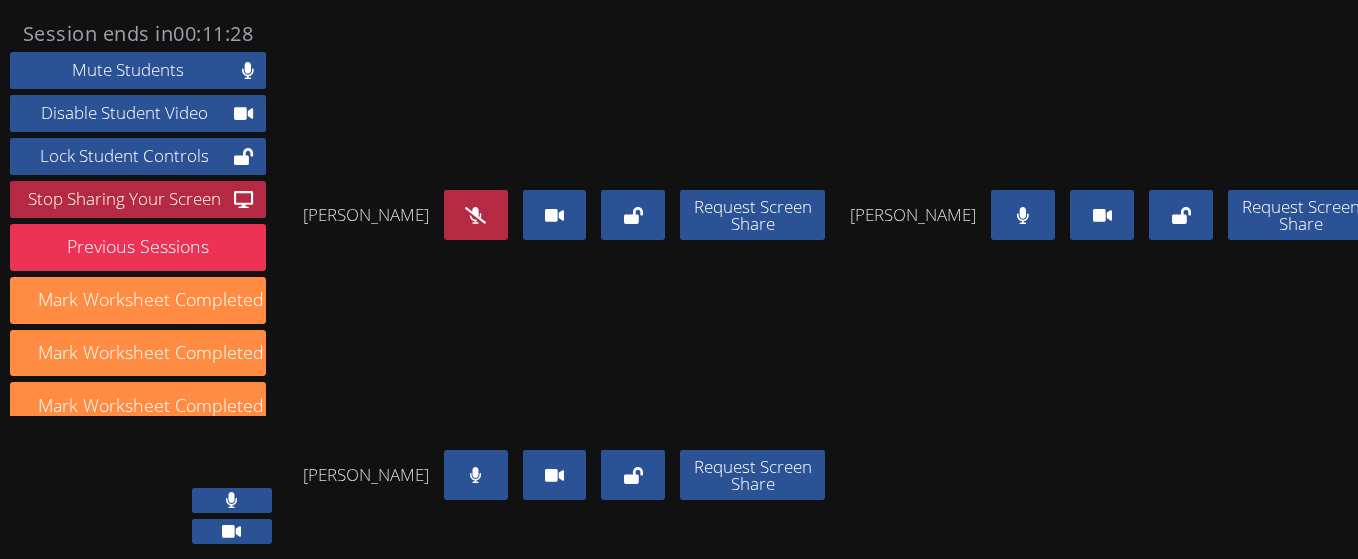 click at bounding box center [476, 215] 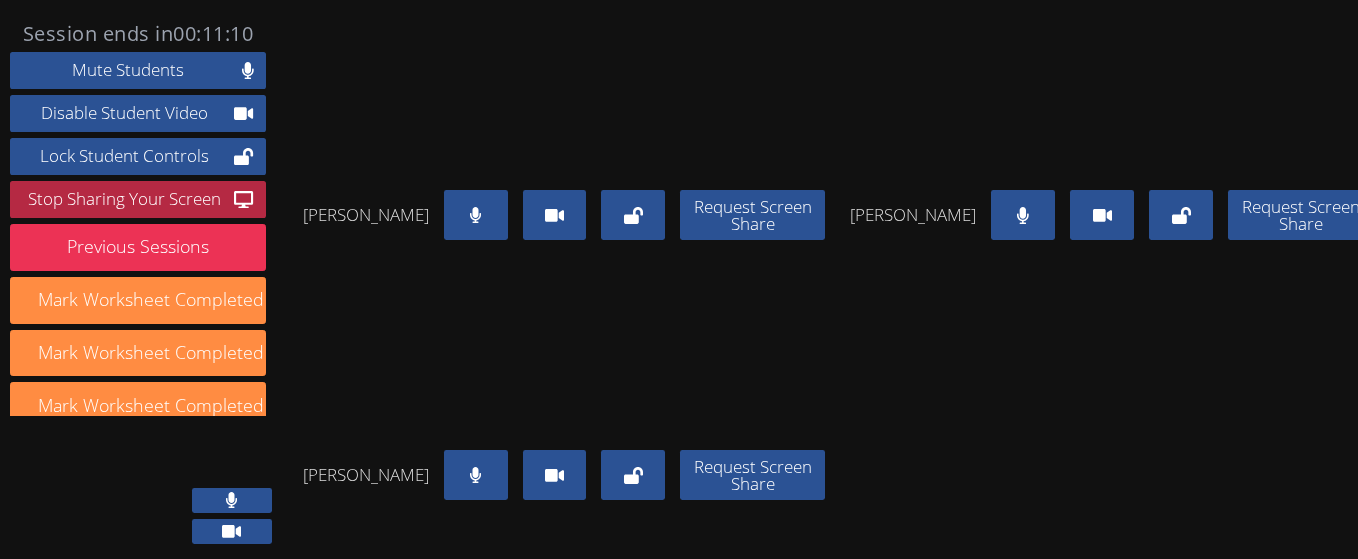 click 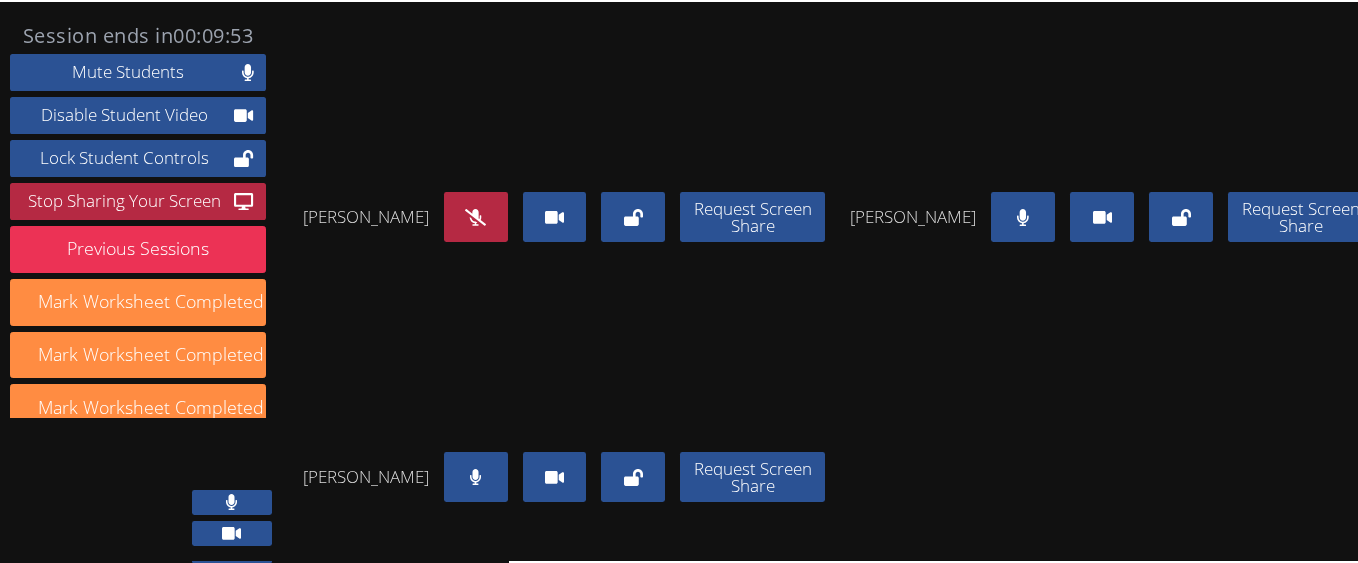 scroll, scrollTop: 241, scrollLeft: 0, axis: vertical 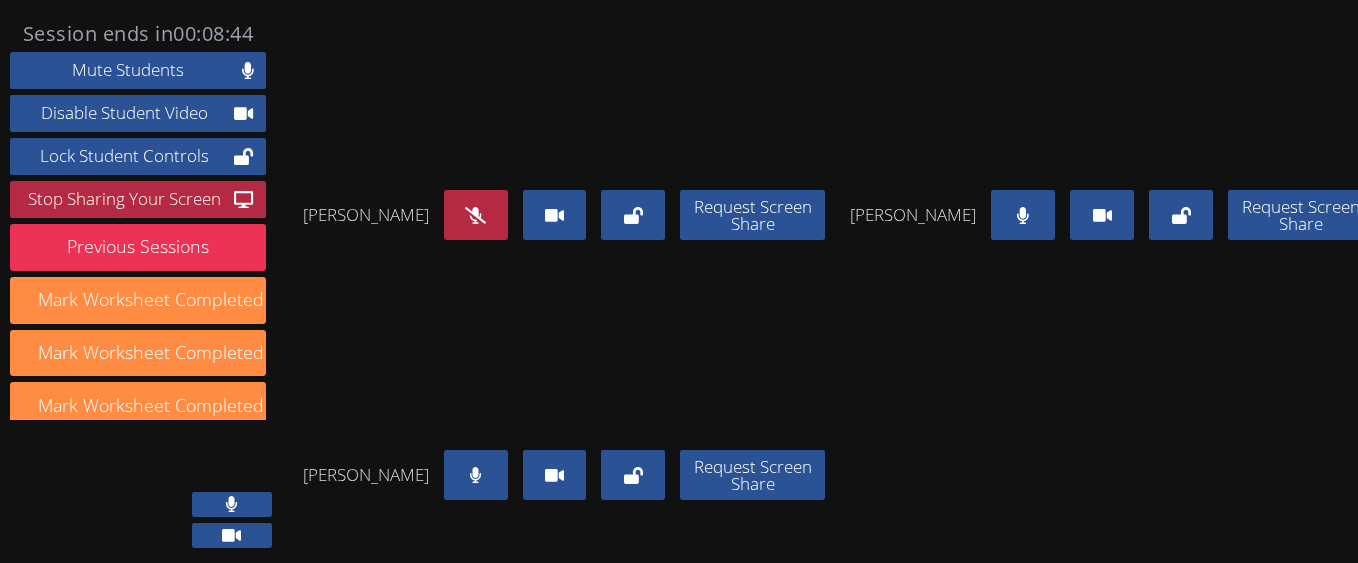 click at bounding box center (476, 215) 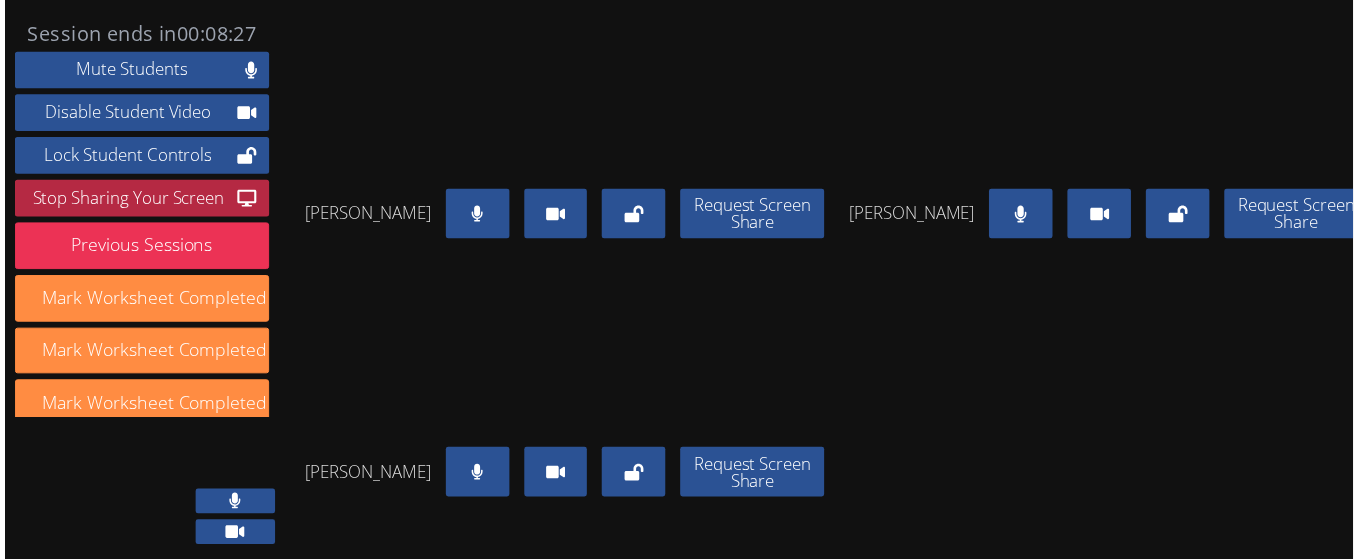 scroll, scrollTop: 66, scrollLeft: 0, axis: vertical 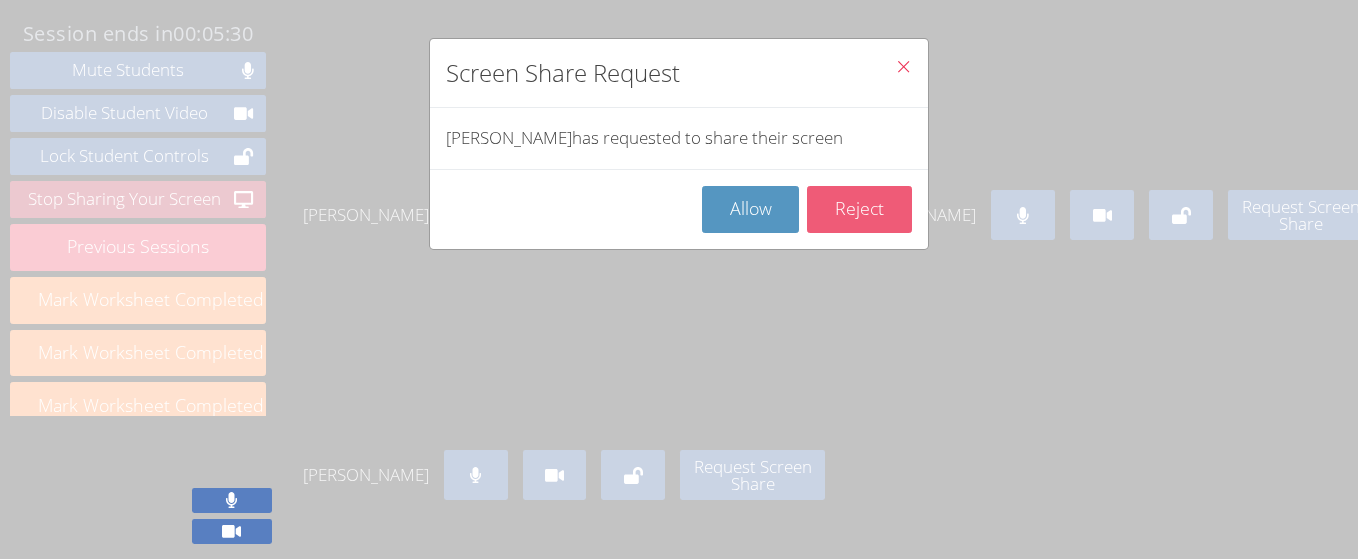 click on "Reject" at bounding box center (859, 209) 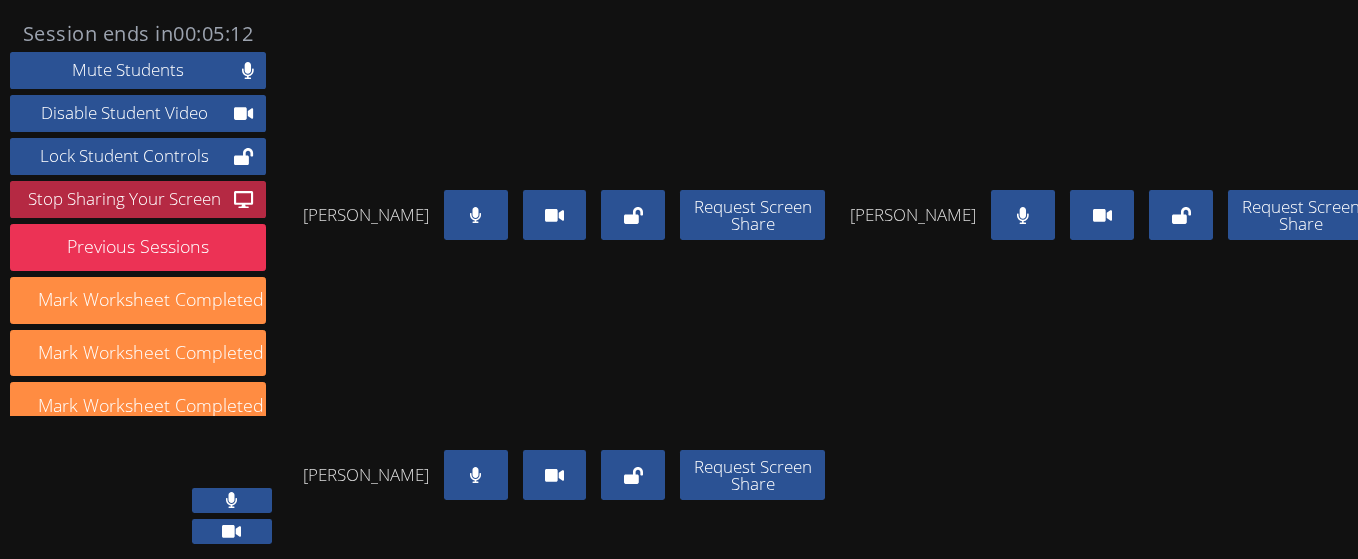 scroll, scrollTop: 0, scrollLeft: 0, axis: both 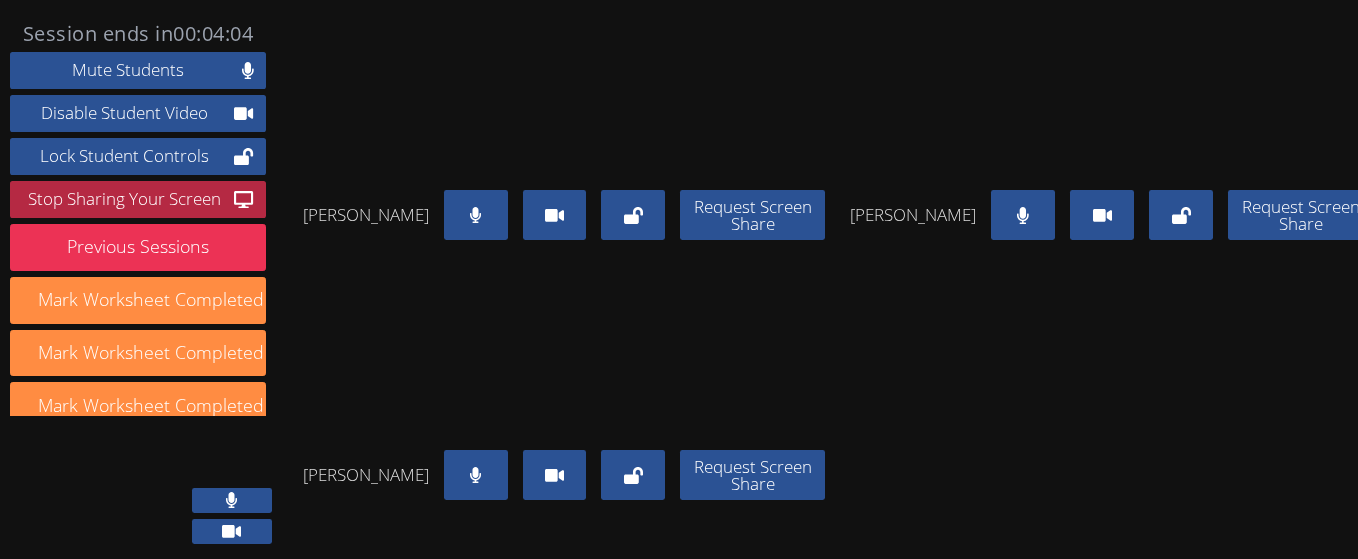 click 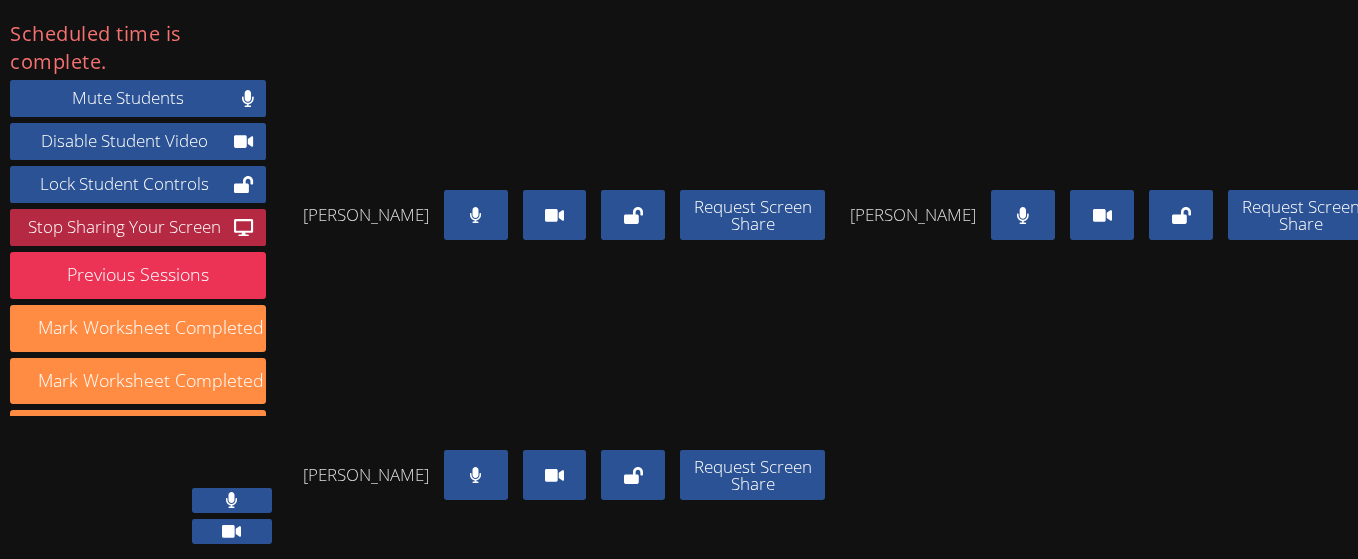 scroll, scrollTop: 332, scrollLeft: 0, axis: vertical 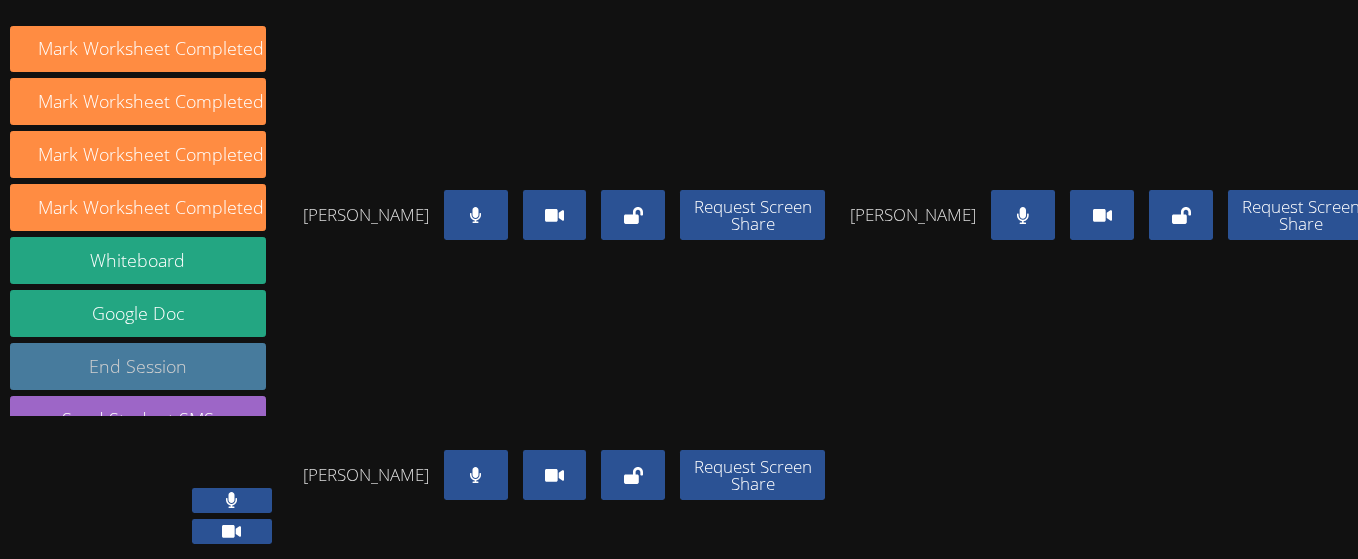 click on "End Session" at bounding box center (138, 366) 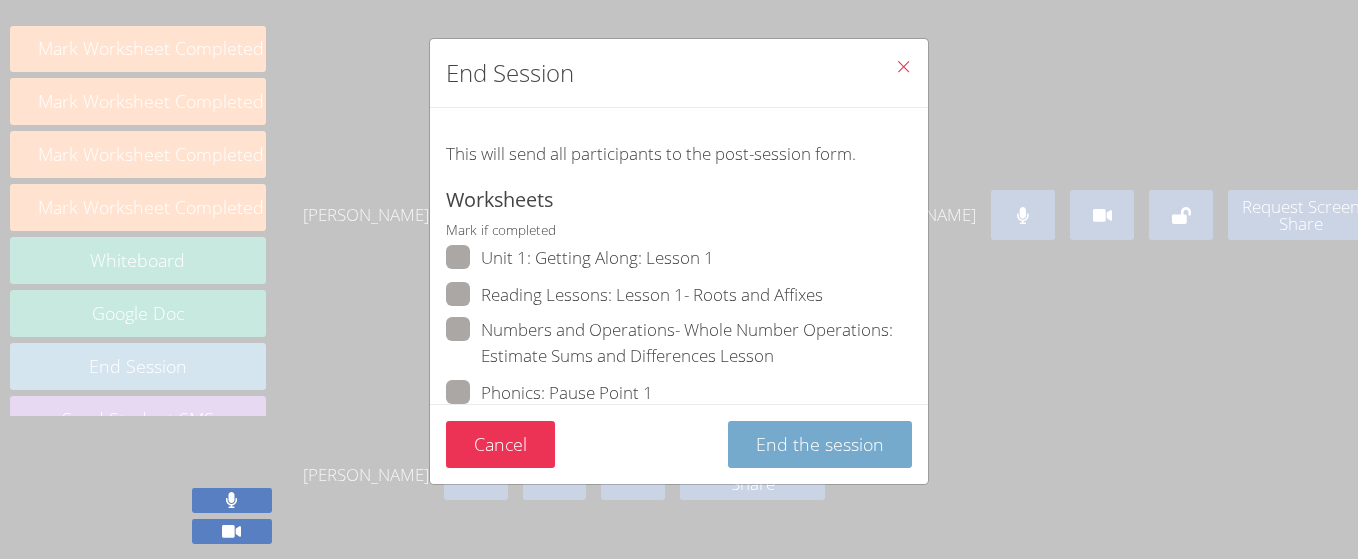 click on "End the session" at bounding box center (820, 444) 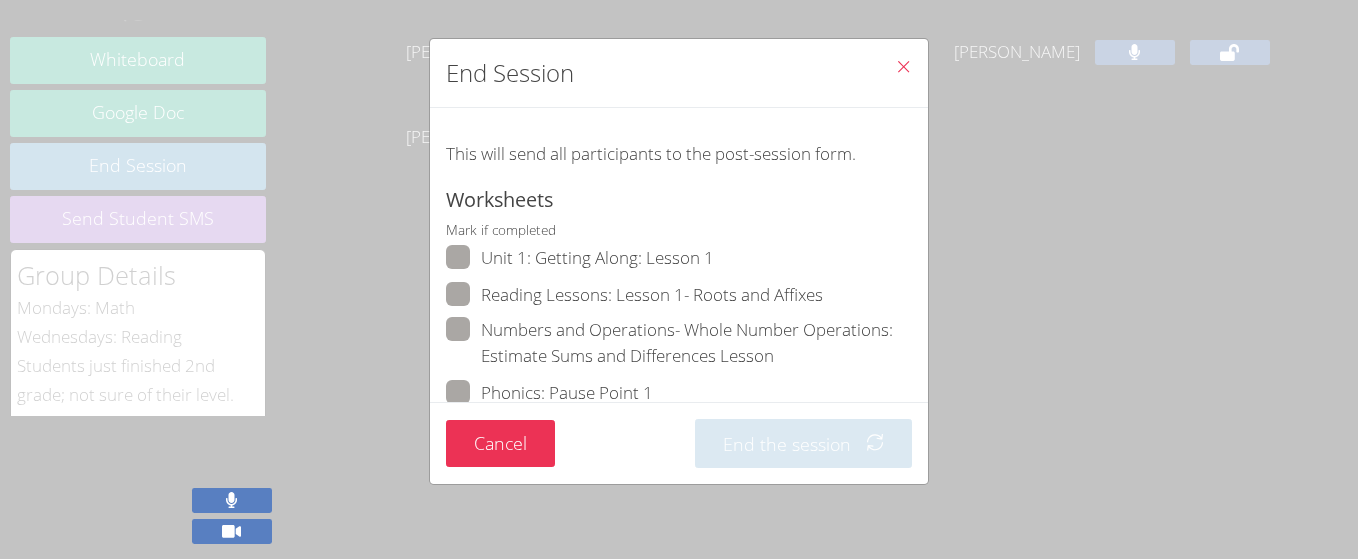 scroll, scrollTop: 332, scrollLeft: 0, axis: vertical 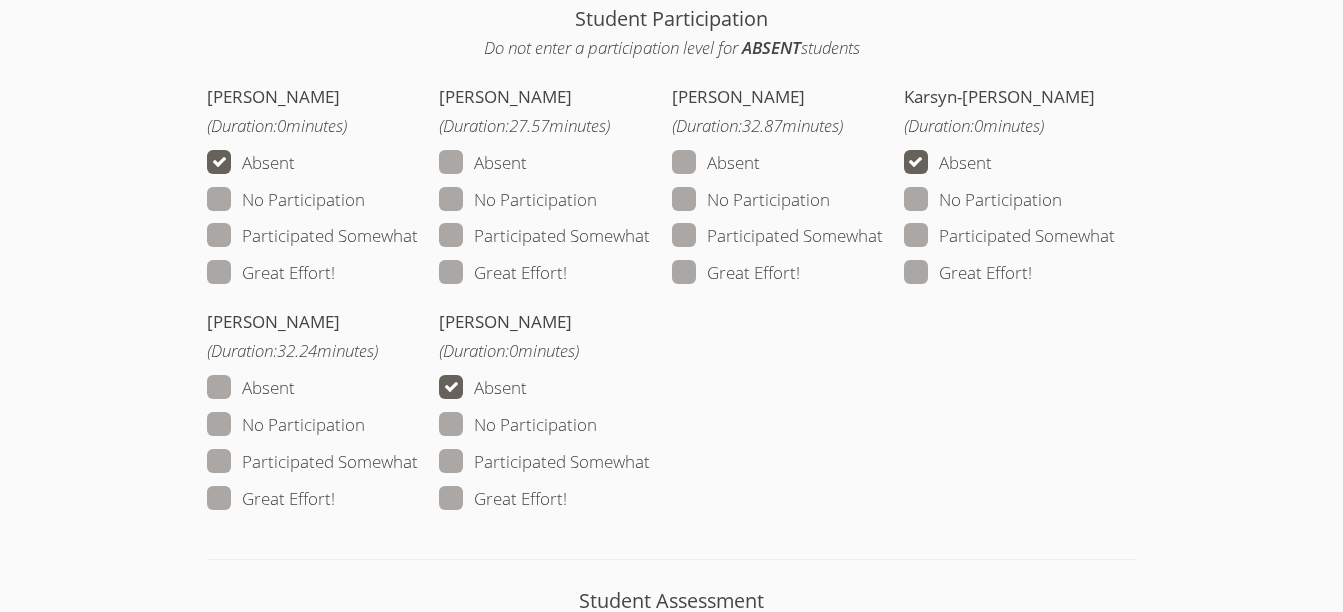 click at bounding box center [567, 272] 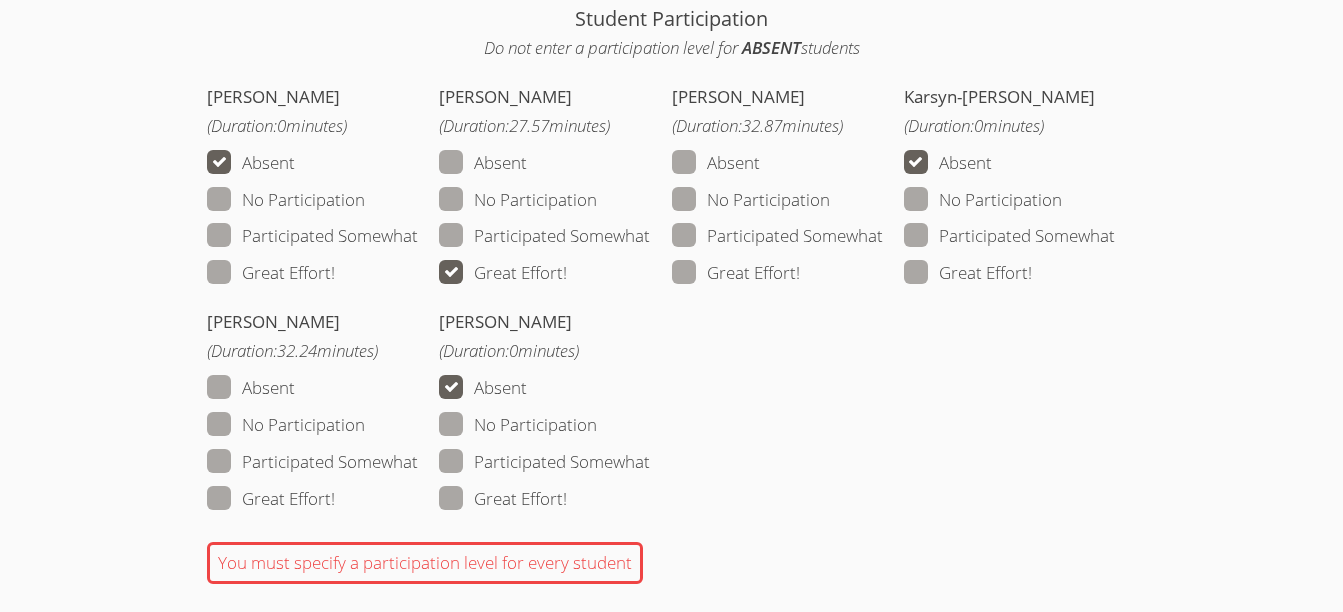 click at bounding box center (800, 272) 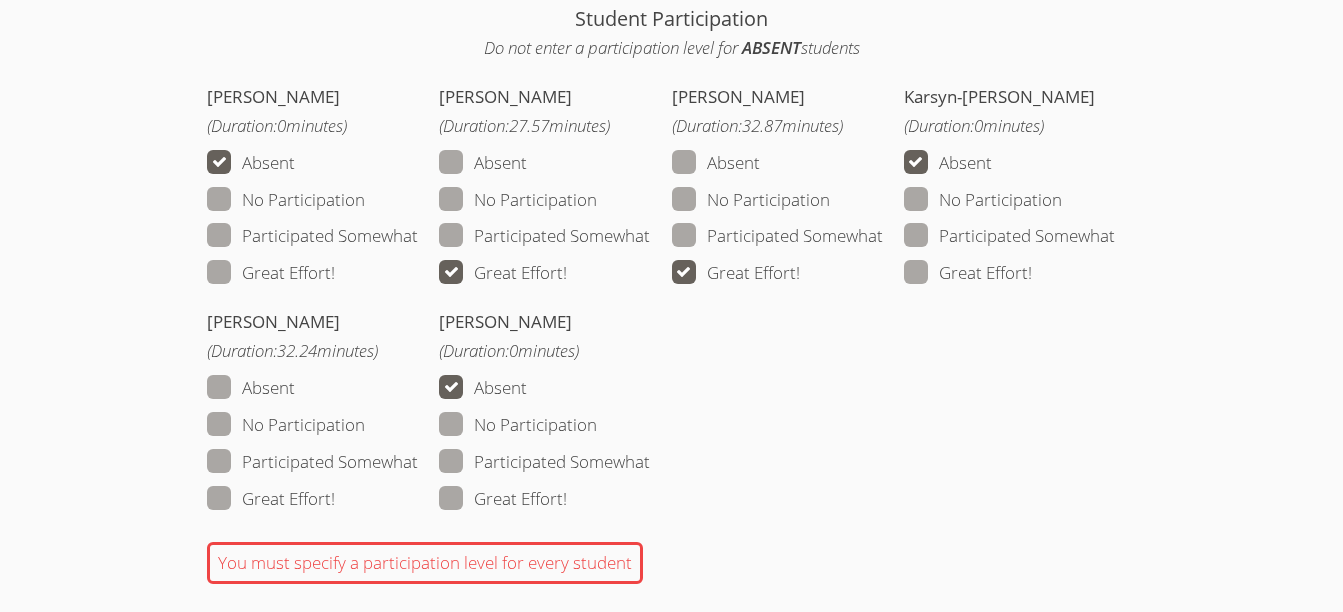 click at bounding box center [335, 498] 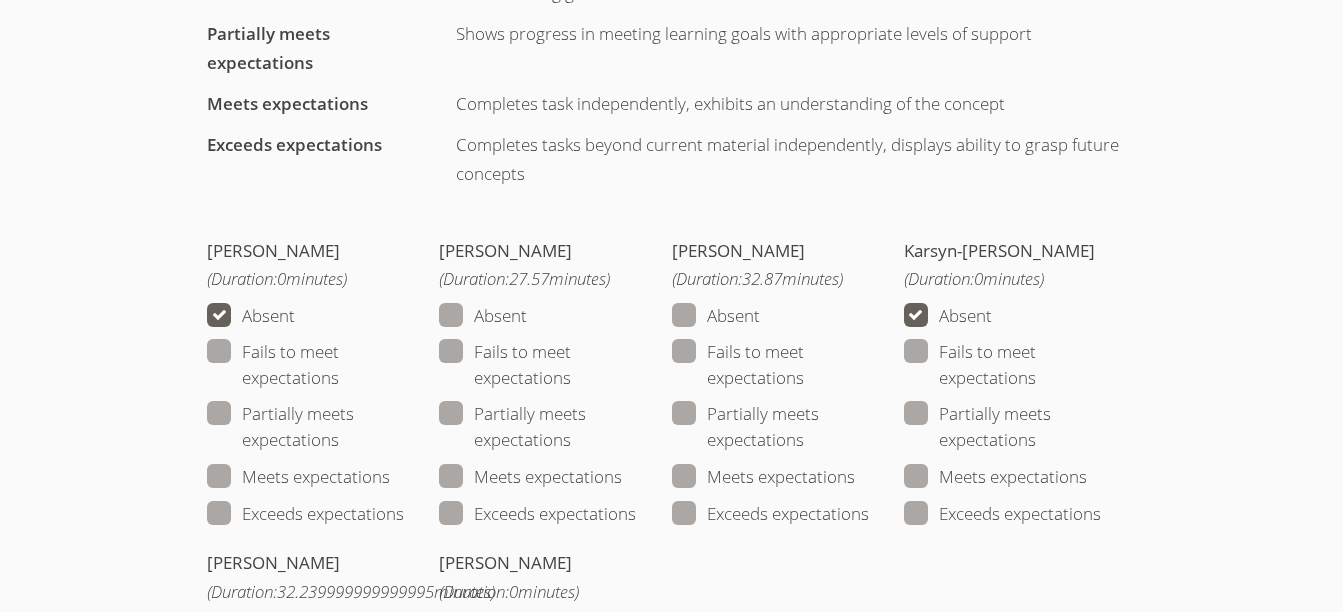 scroll, scrollTop: 2701, scrollLeft: 0, axis: vertical 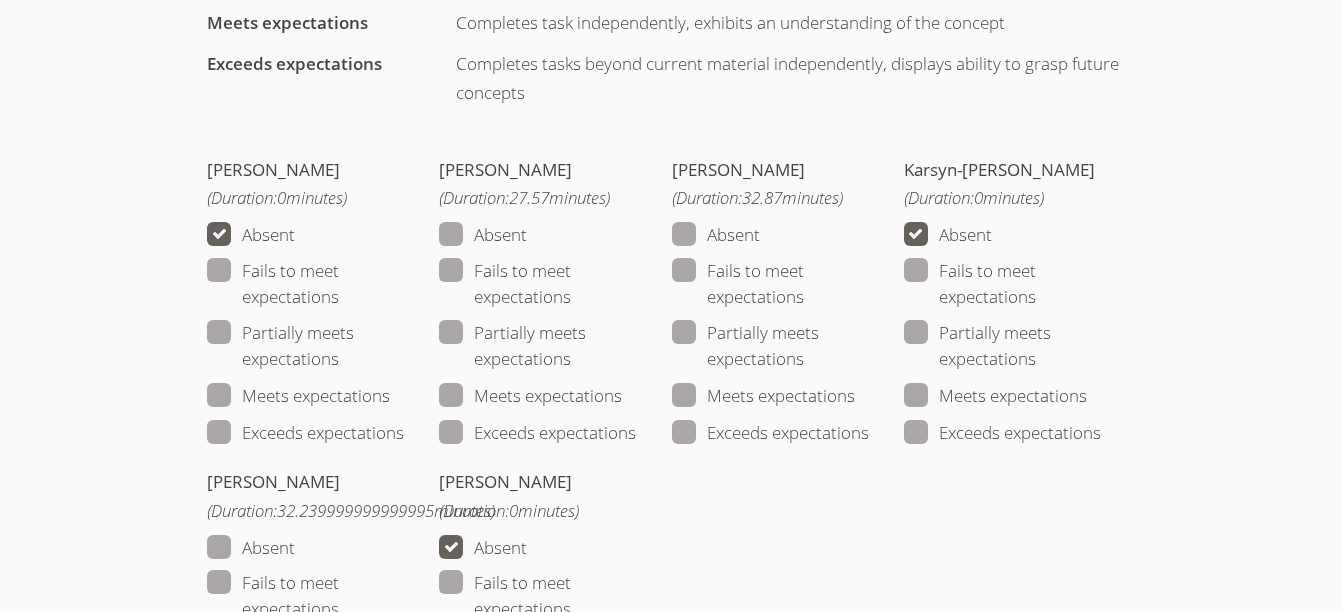 click at bounding box center (636, 432) 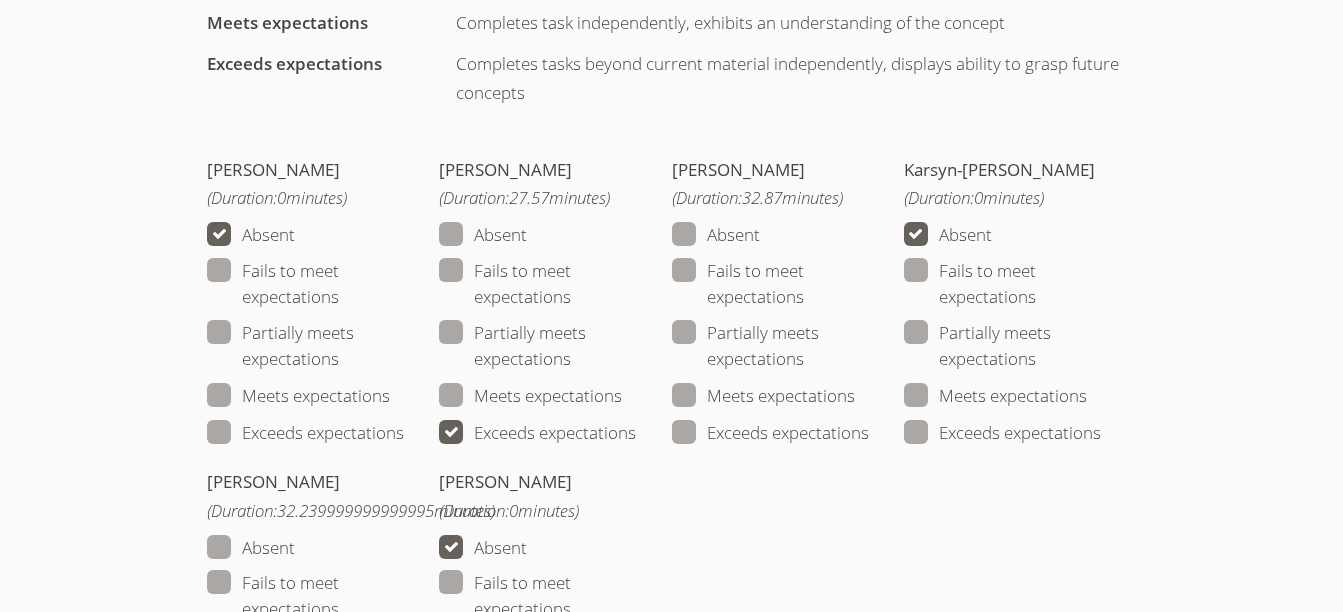 click on "Exceeds expectations" at bounding box center [770, 433] 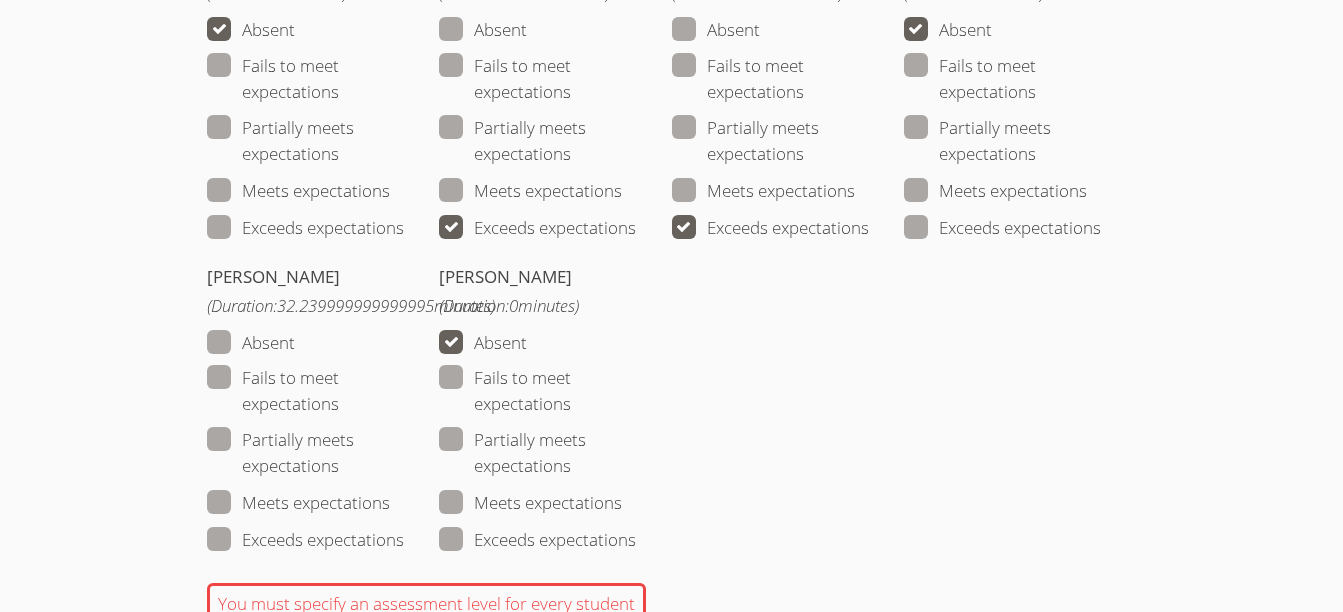 scroll, scrollTop: 2942, scrollLeft: 0, axis: vertical 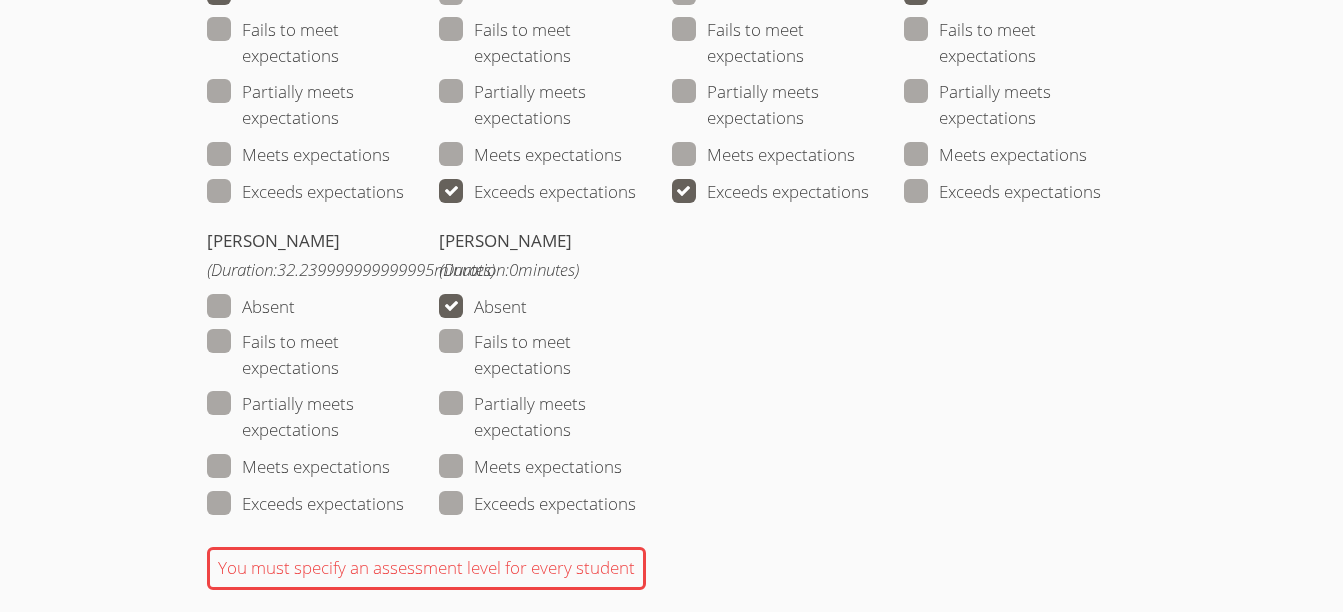 click at bounding box center [404, 503] 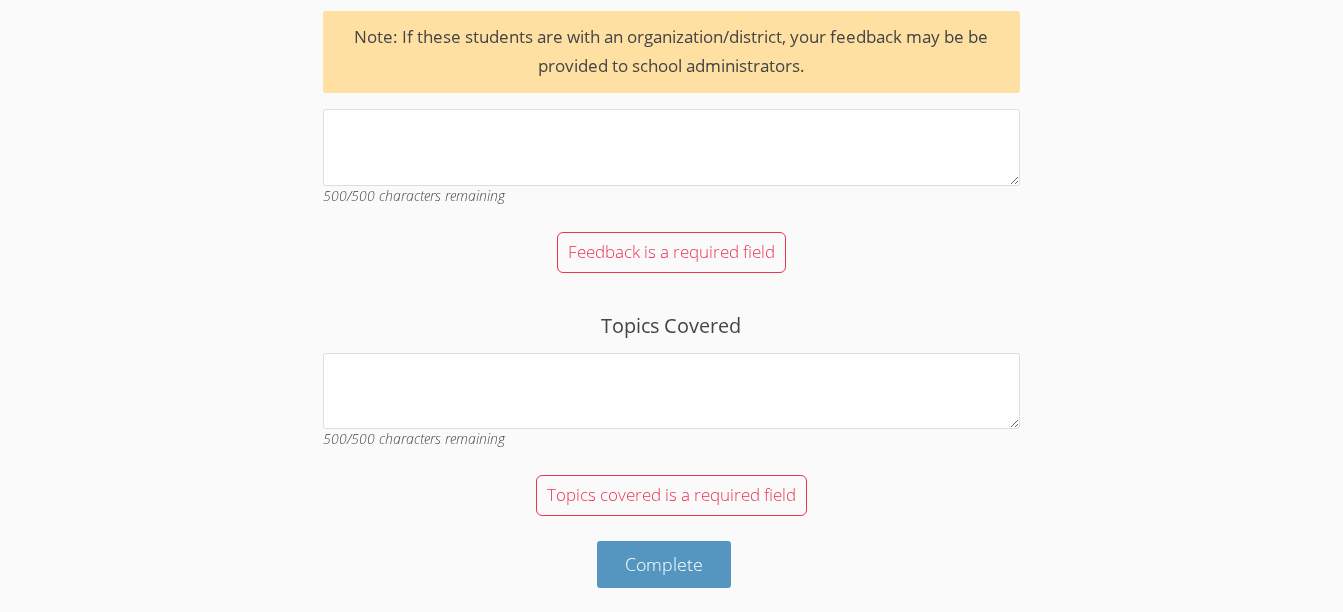 scroll, scrollTop: 3864, scrollLeft: 0, axis: vertical 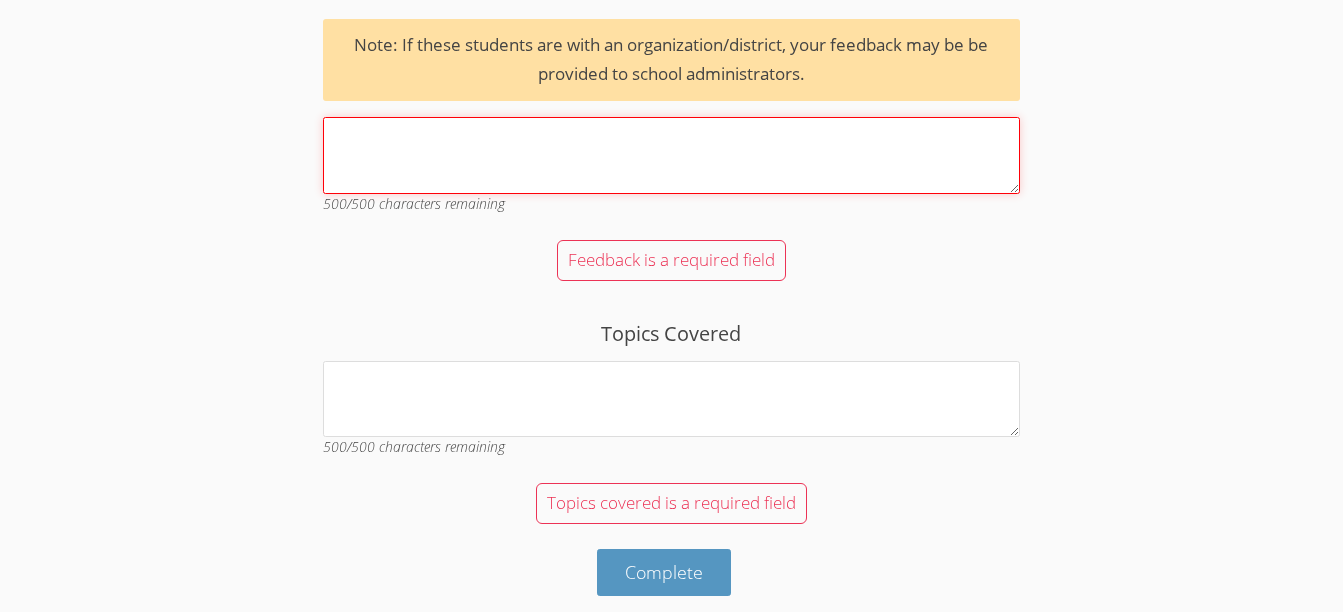 click on "Session Feedback Note: If these students are with an organization/district, your feedback may be be provided to school administrators. 500 /500 characters remaining" at bounding box center [671, 155] 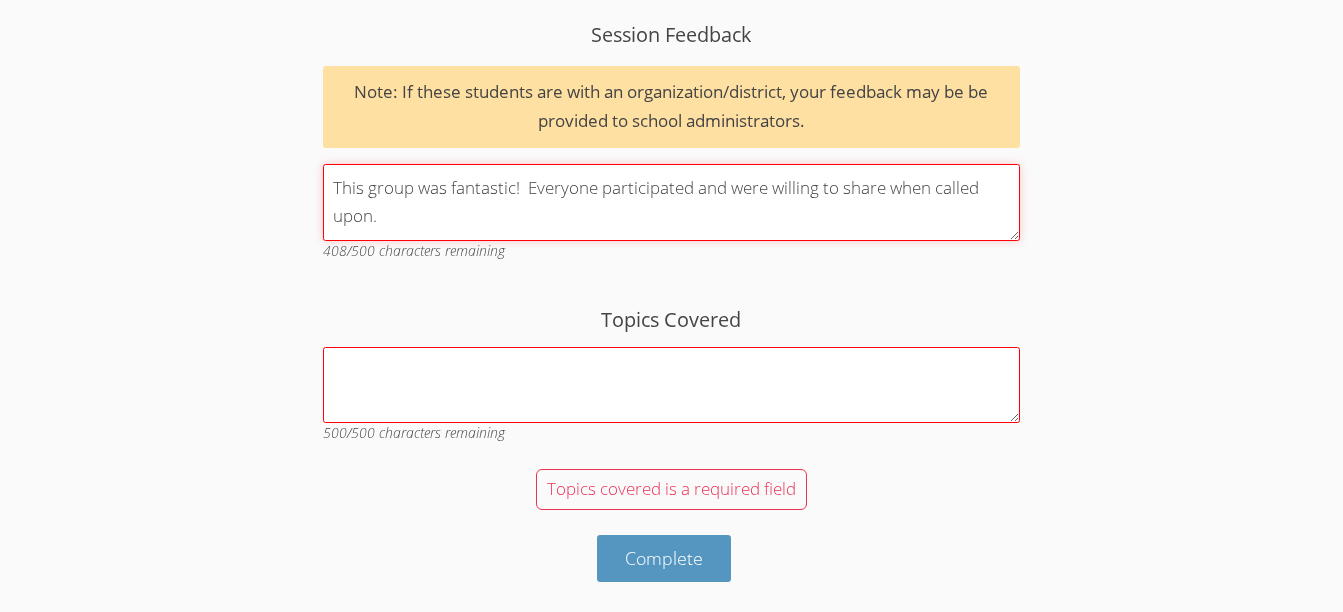 type on "This group was fantastic!  Everyone participated and were willing to share when called upon." 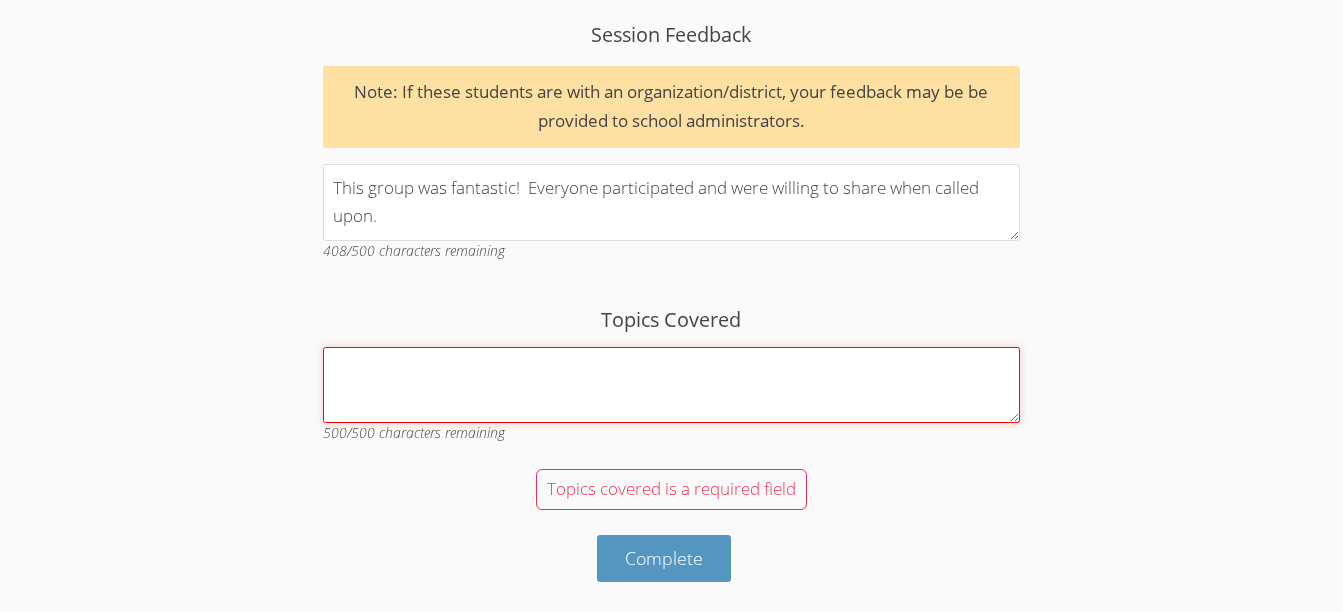 click on "Topics Covered" at bounding box center (671, 385) 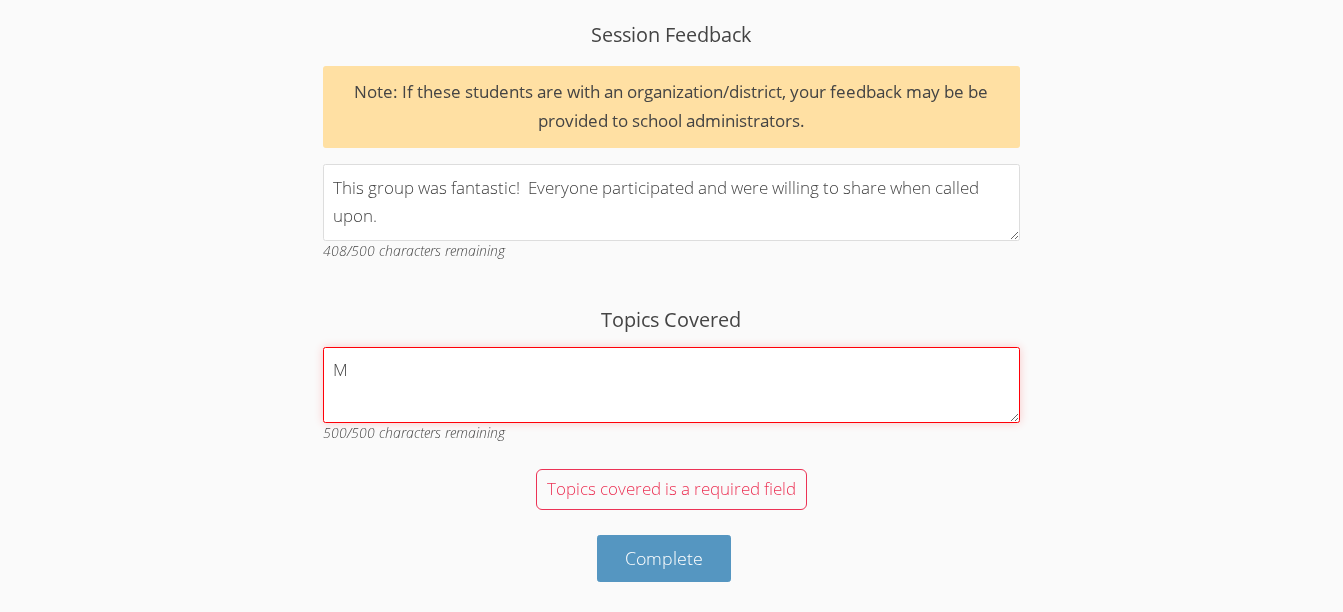 scroll, scrollTop: 3843, scrollLeft: 0, axis: vertical 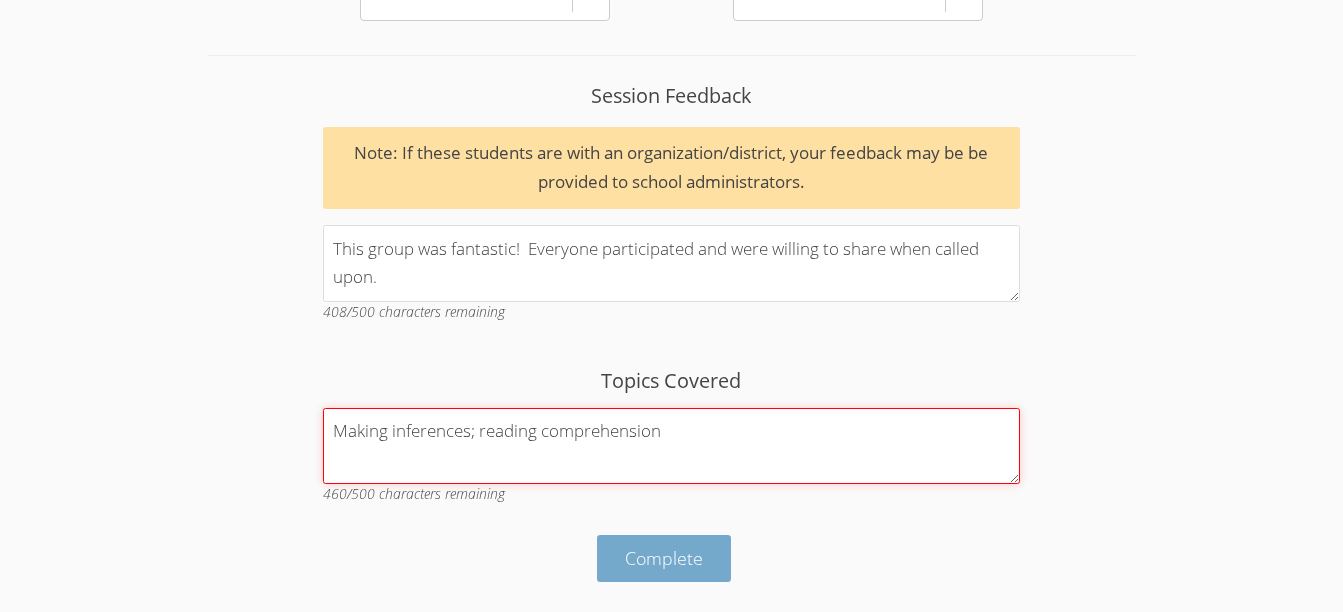 type on "Making inferences; reading comprehension" 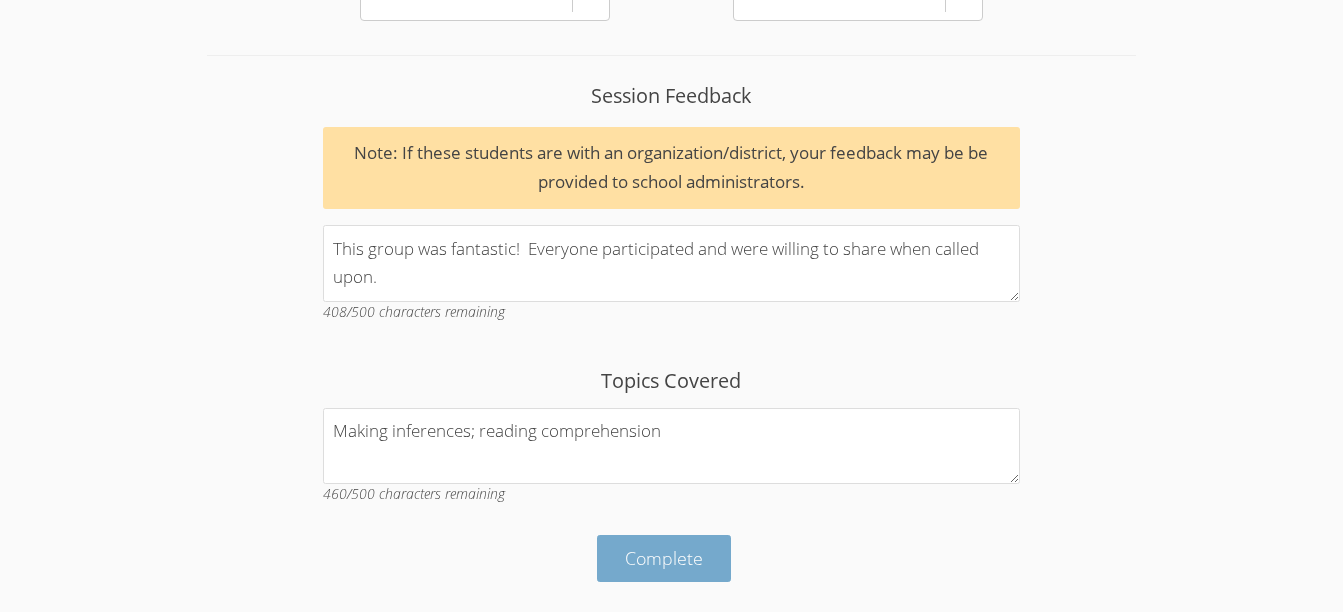 click on "Complete" at bounding box center [664, 558] 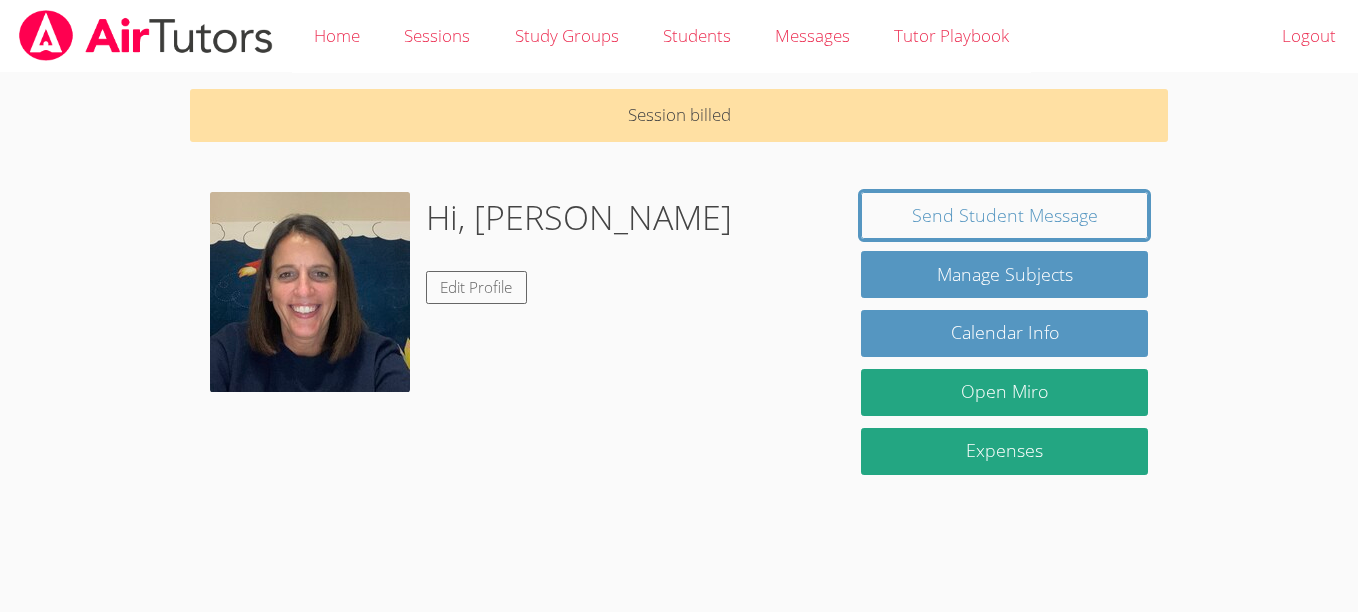 scroll, scrollTop: 0, scrollLeft: 0, axis: both 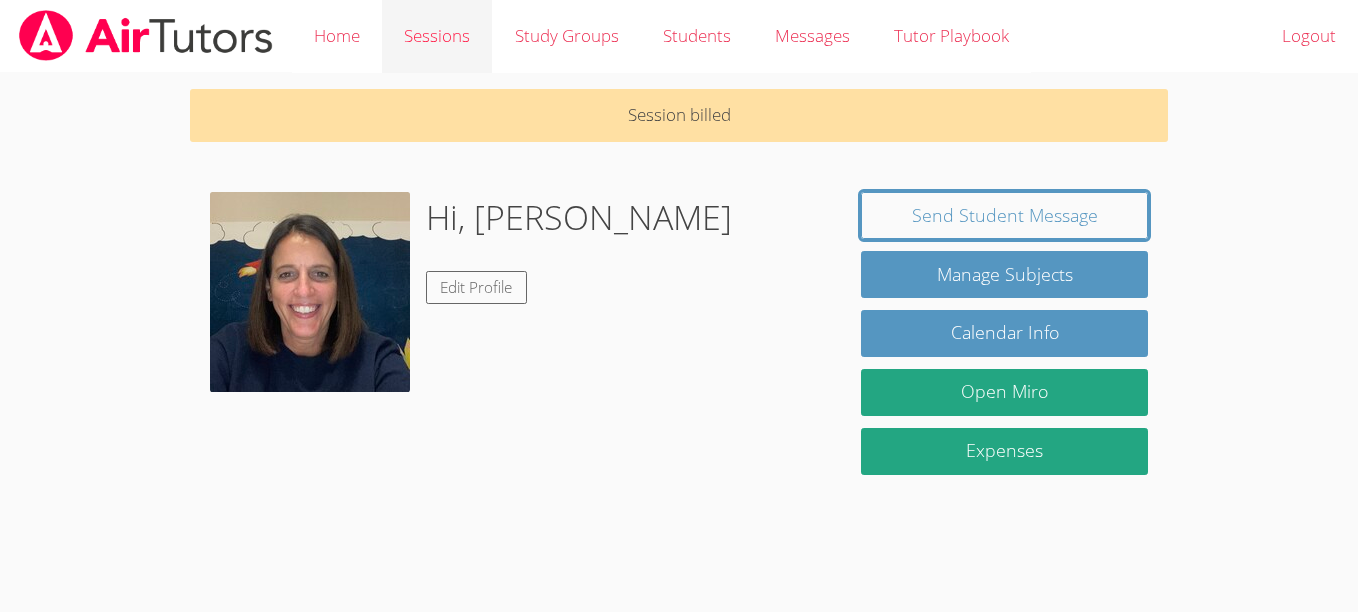 click on "Sessions" at bounding box center (437, 36) 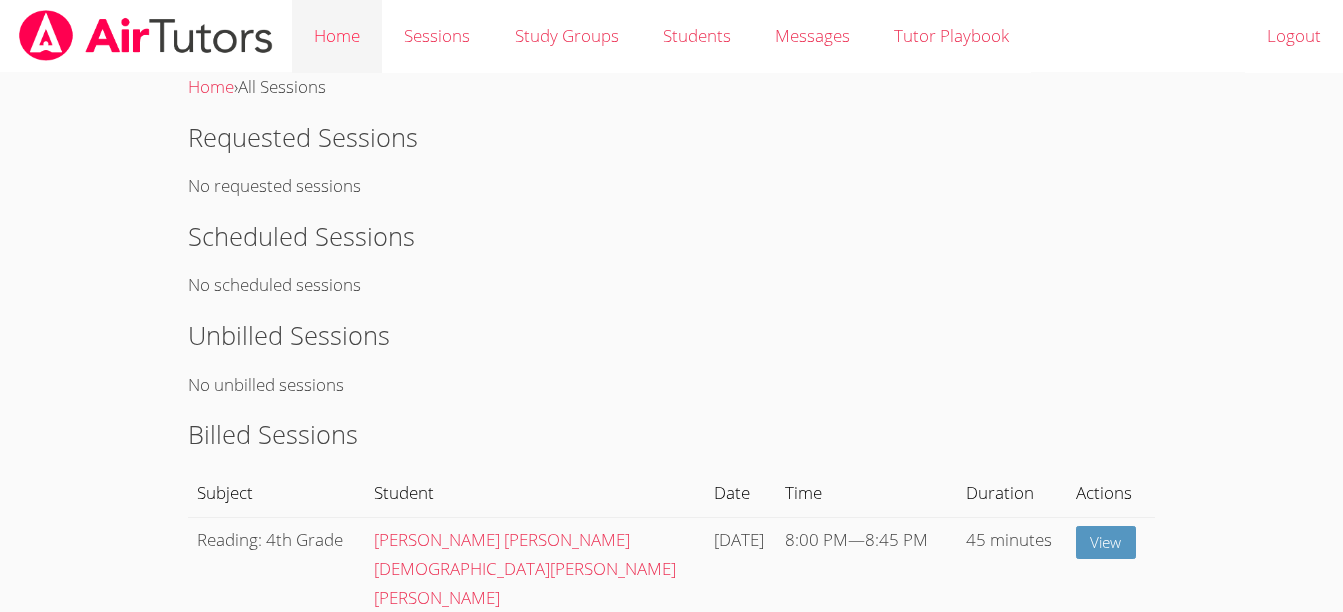 click on "Home" at bounding box center (337, 36) 